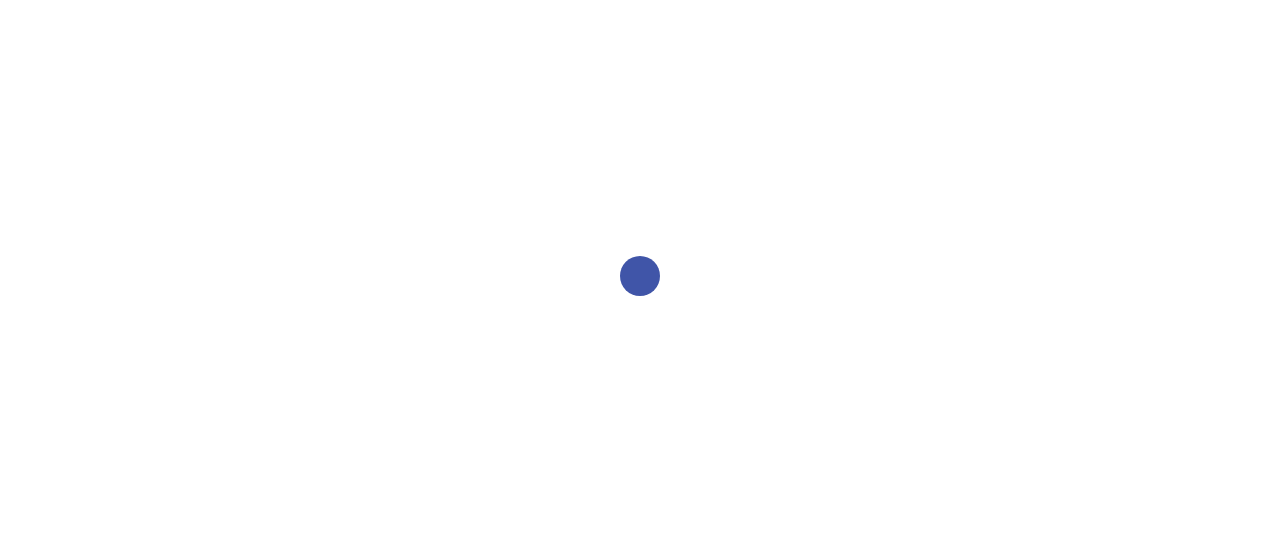 scroll, scrollTop: 0, scrollLeft: 0, axis: both 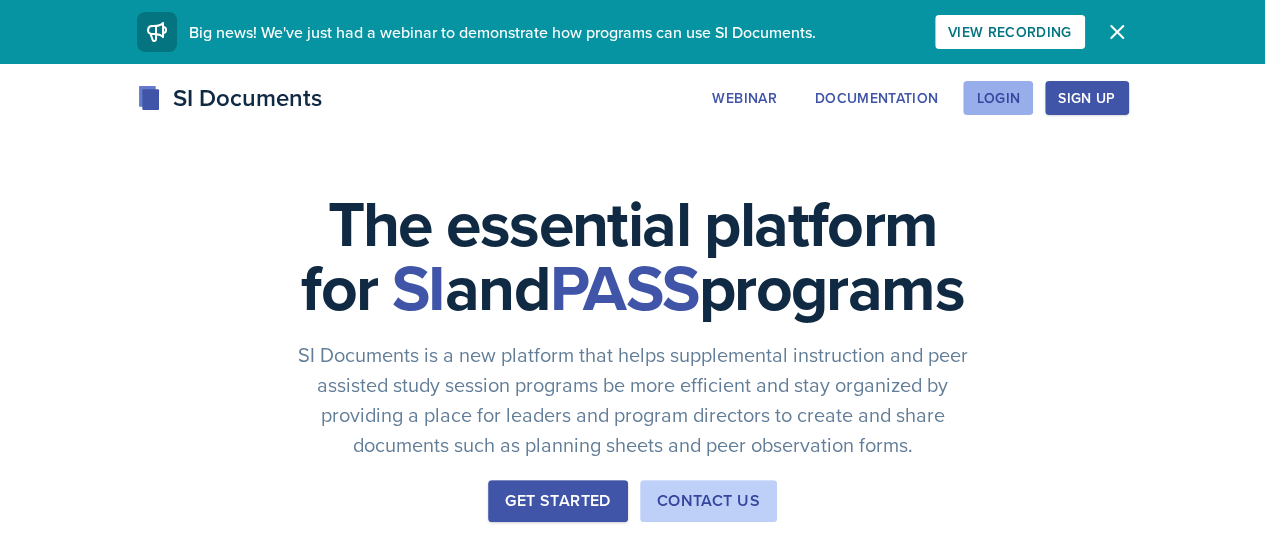 click on "Login" at bounding box center [998, 98] 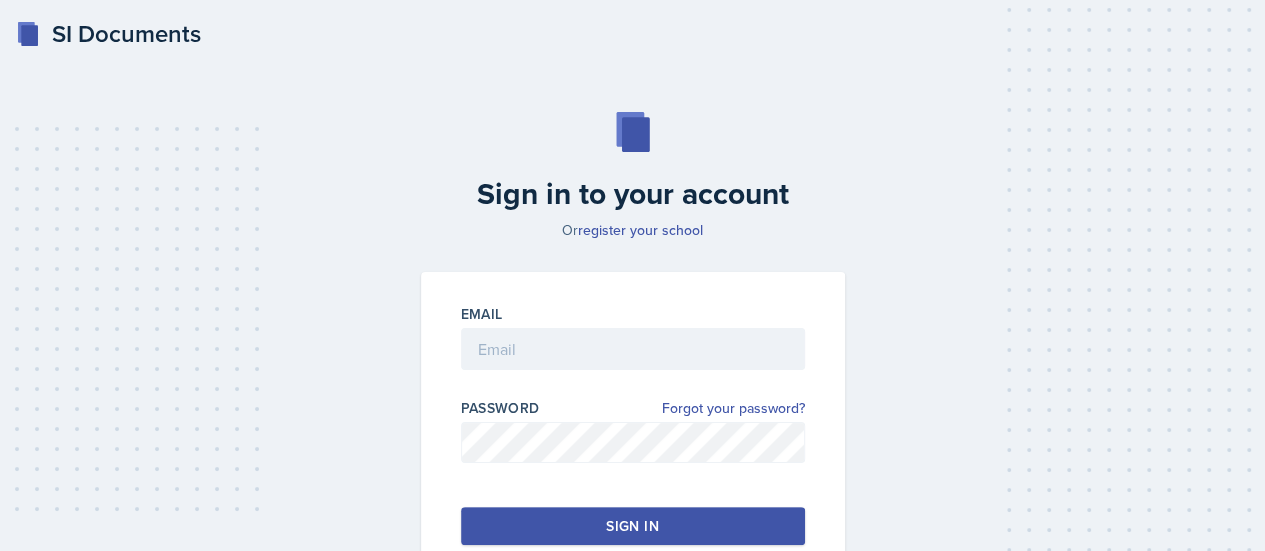 click at bounding box center (633, 380) 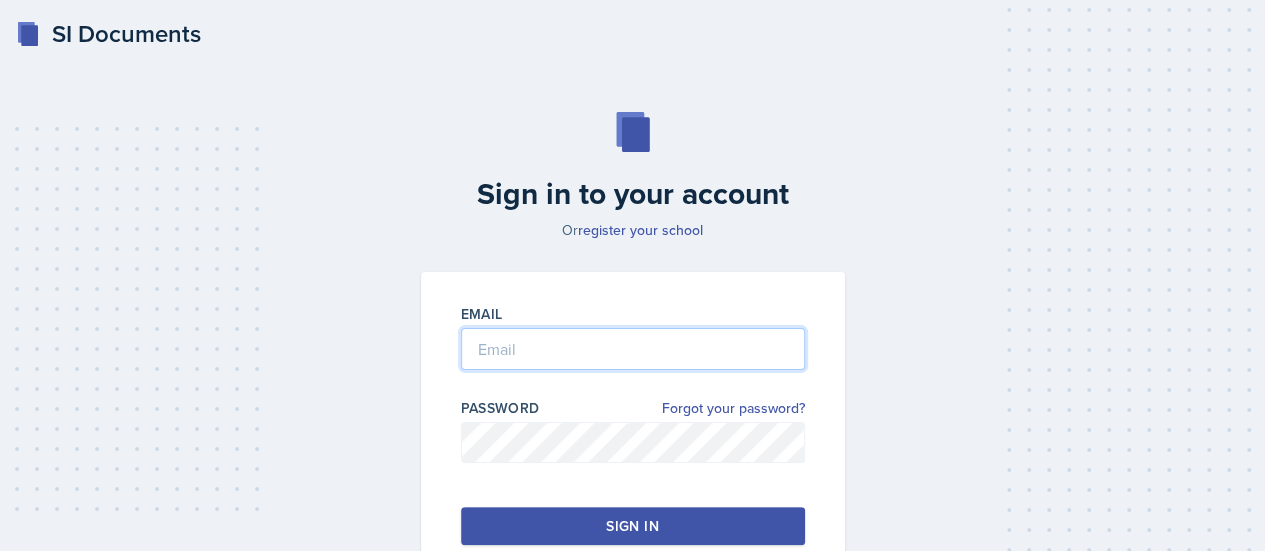 click at bounding box center (633, 349) 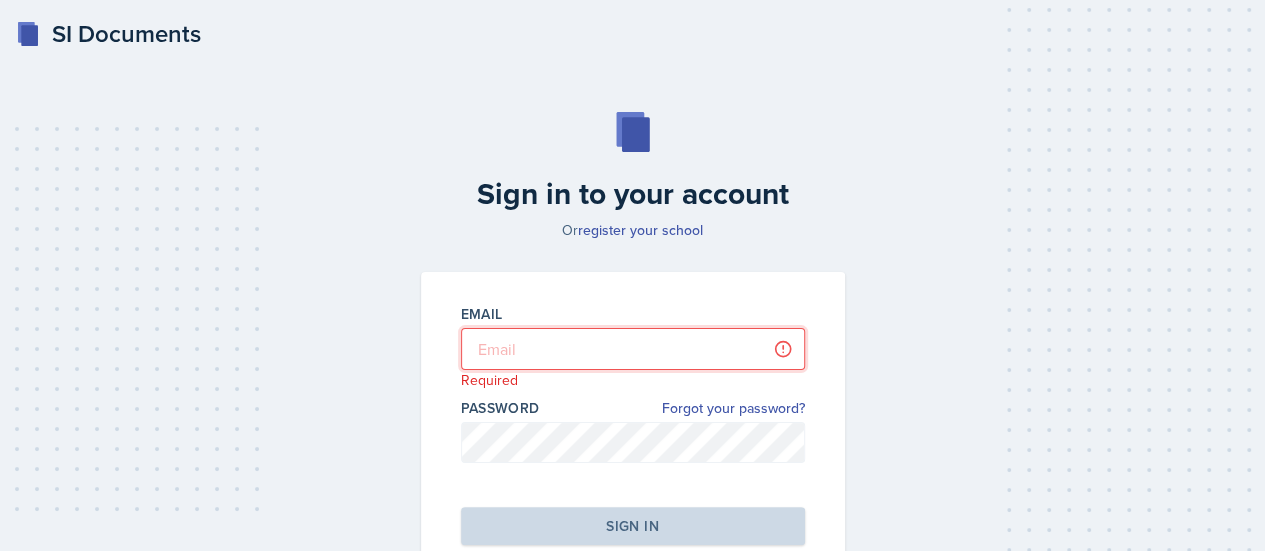 type on "[EMAIL]" 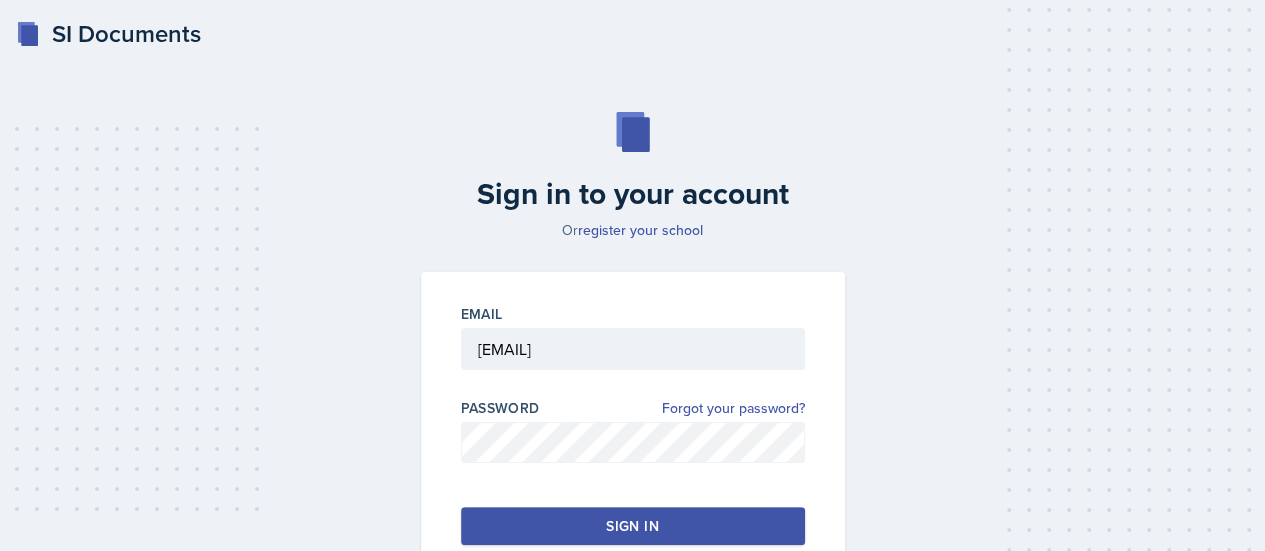 click on "Sign in" at bounding box center [633, 526] 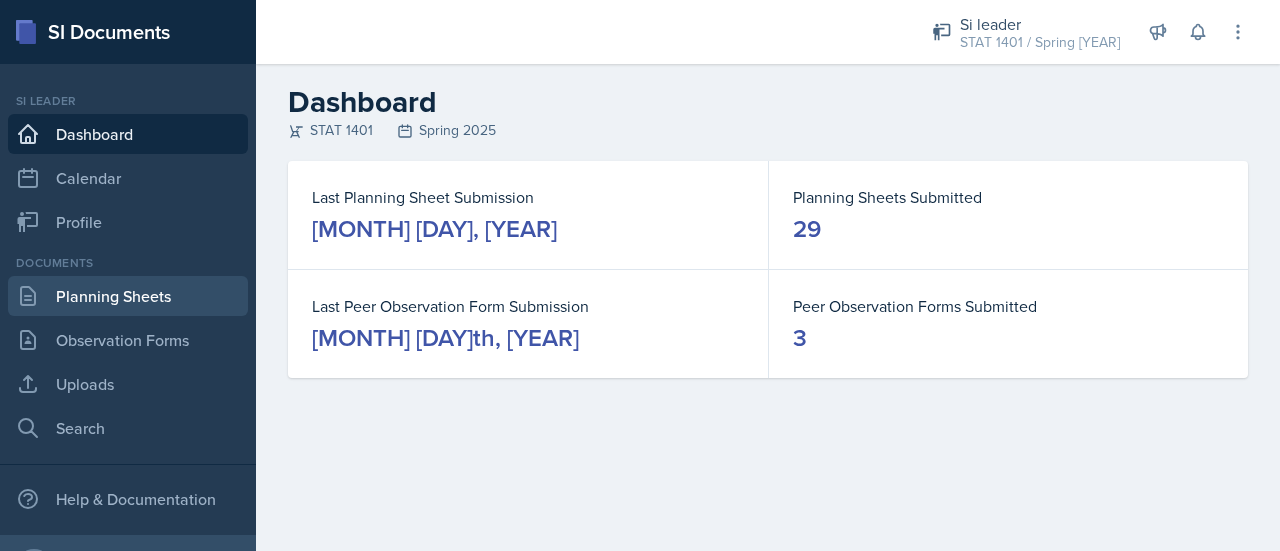 click on "Planning Sheets" at bounding box center (128, 296) 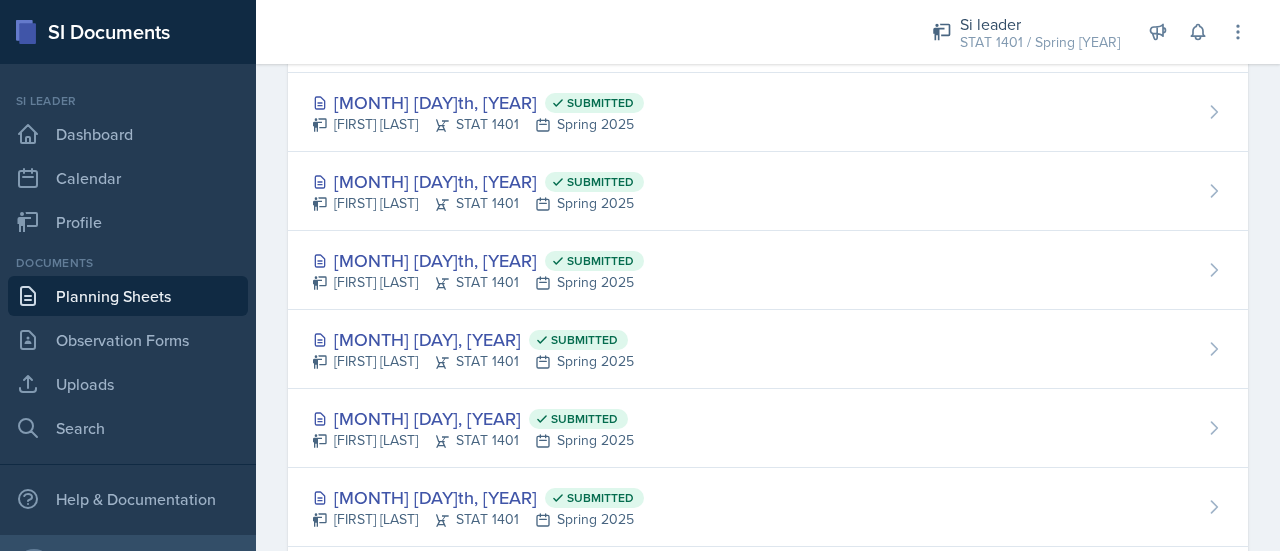 scroll, scrollTop: 1980, scrollLeft: 0, axis: vertical 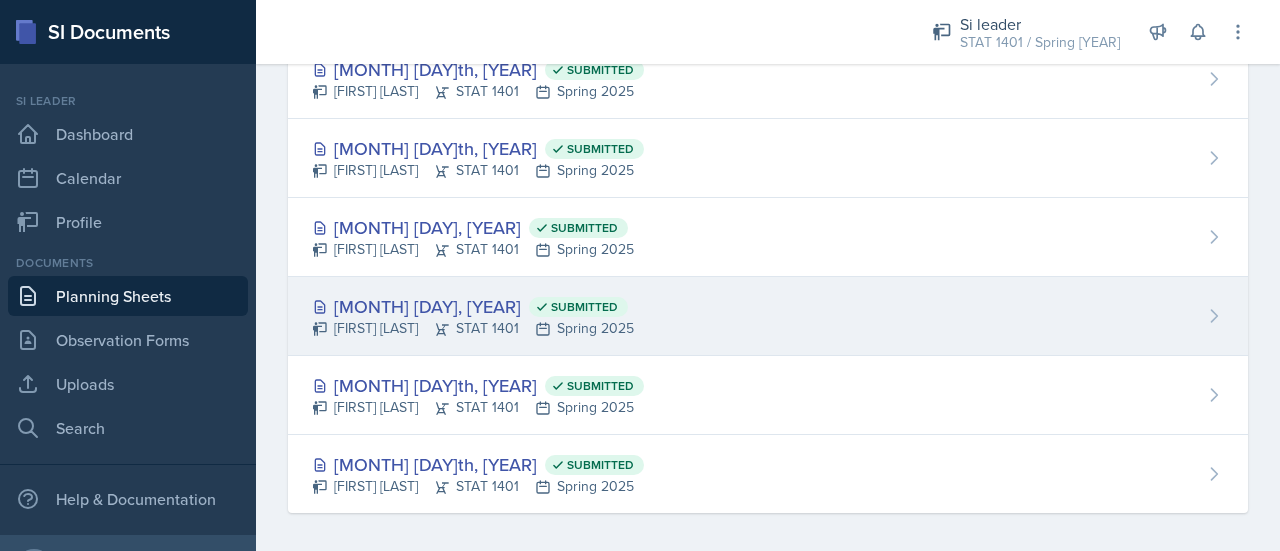 click on "[MONTH] [DAY]st, [YEAR]
Submitted
[PERSON_FIRST]-[PERSON_LAST]
STAT 1401
Spring [YEAR]" at bounding box center [768, 316] 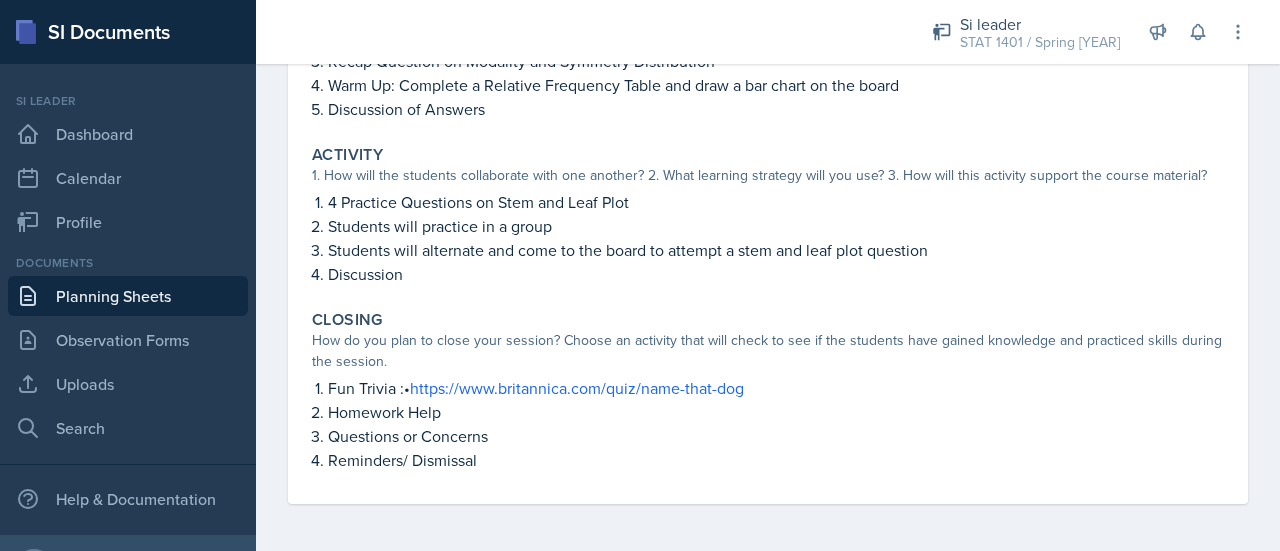scroll, scrollTop: 0, scrollLeft: 0, axis: both 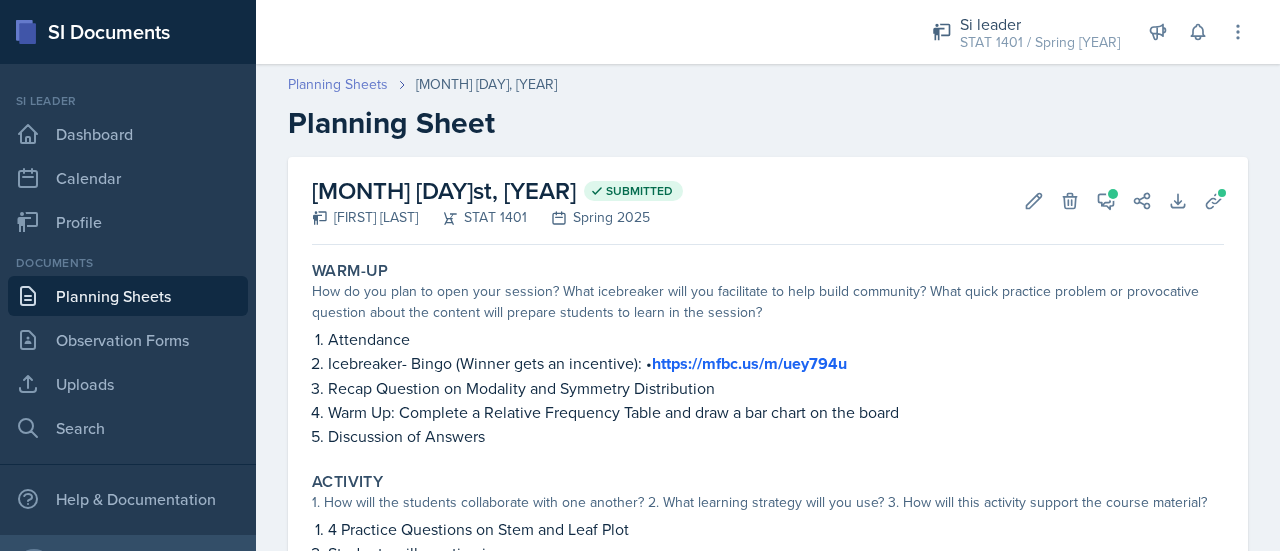 click on "Planning Sheets" at bounding box center [338, 84] 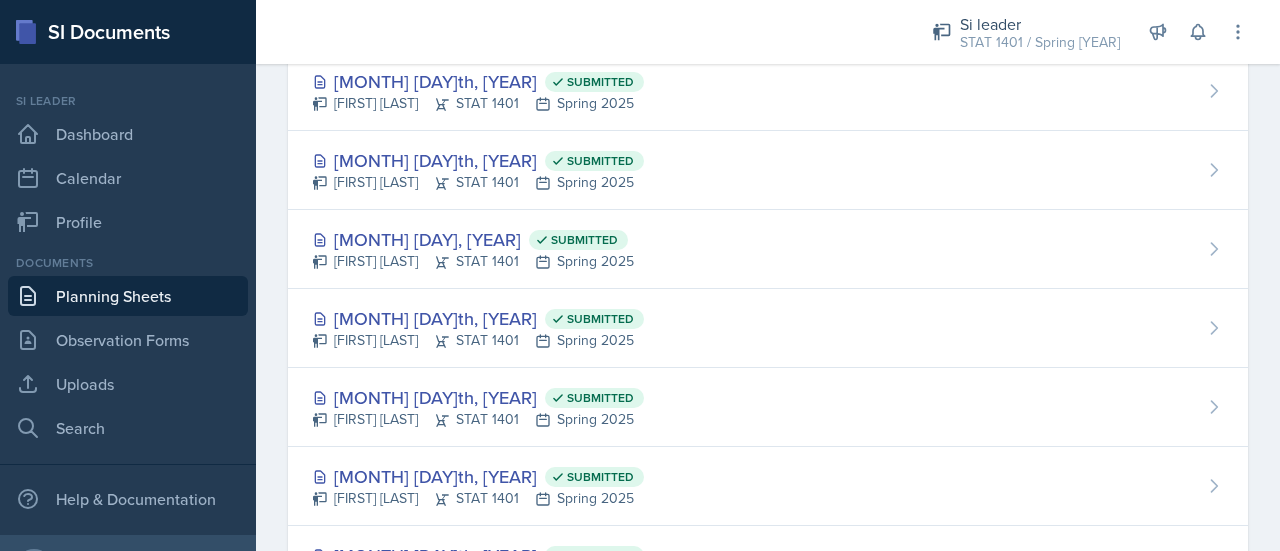 scroll, scrollTop: 1980, scrollLeft: 0, axis: vertical 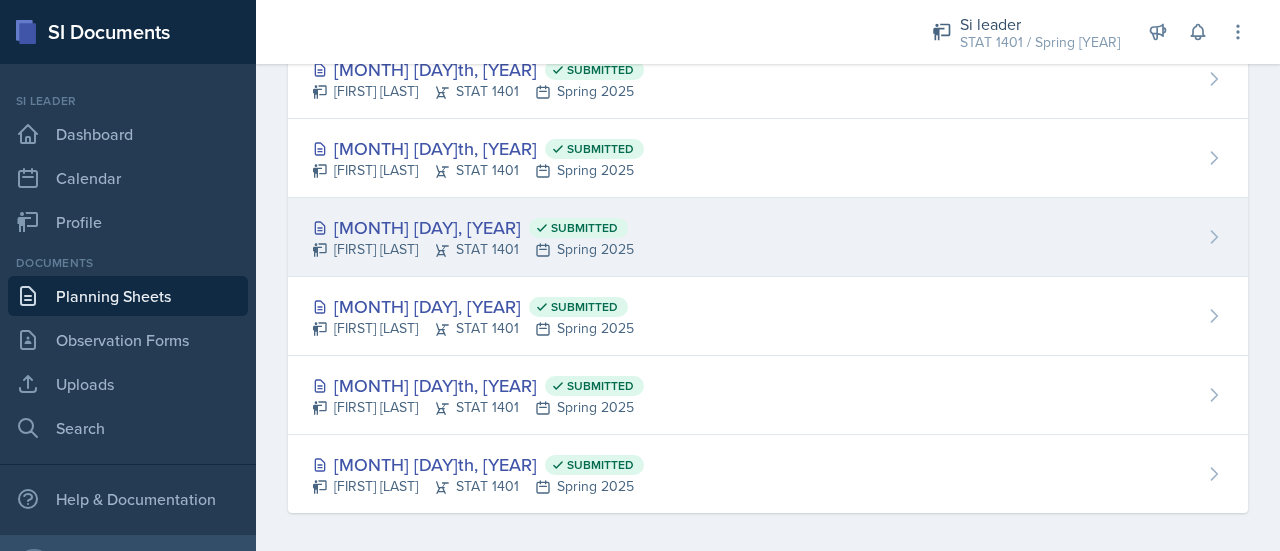 click on "[MONTH] [DAY] [YEAR]
Submitted
[FIRST] [LAST]
[COURSE] [NUMBER]
[SEMESTER] [YEAR]" at bounding box center [768, 237] 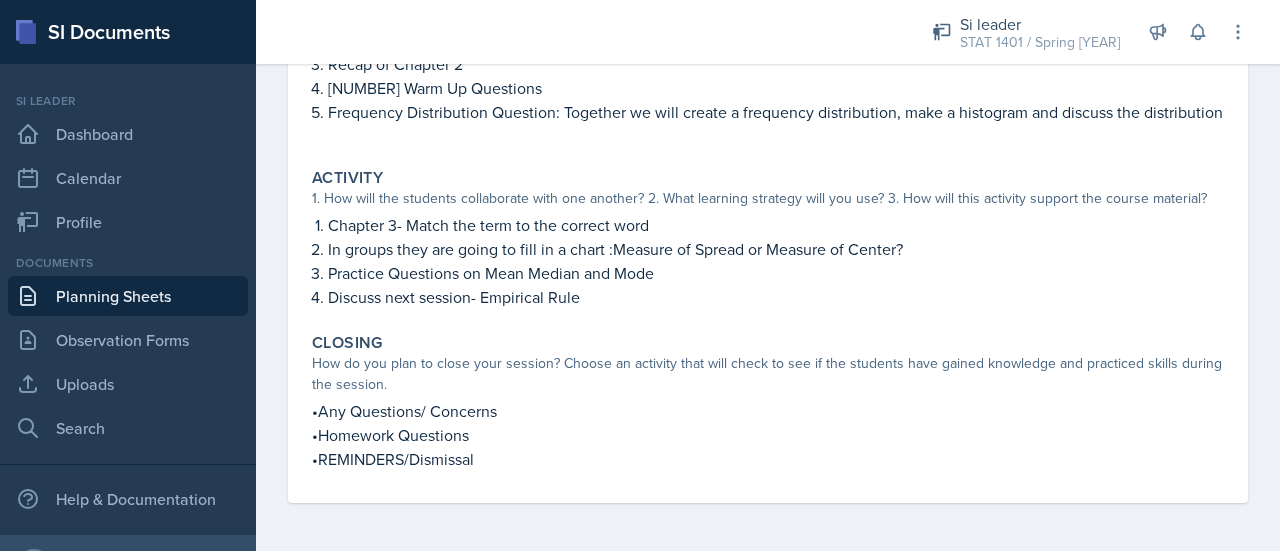 scroll, scrollTop: 0, scrollLeft: 0, axis: both 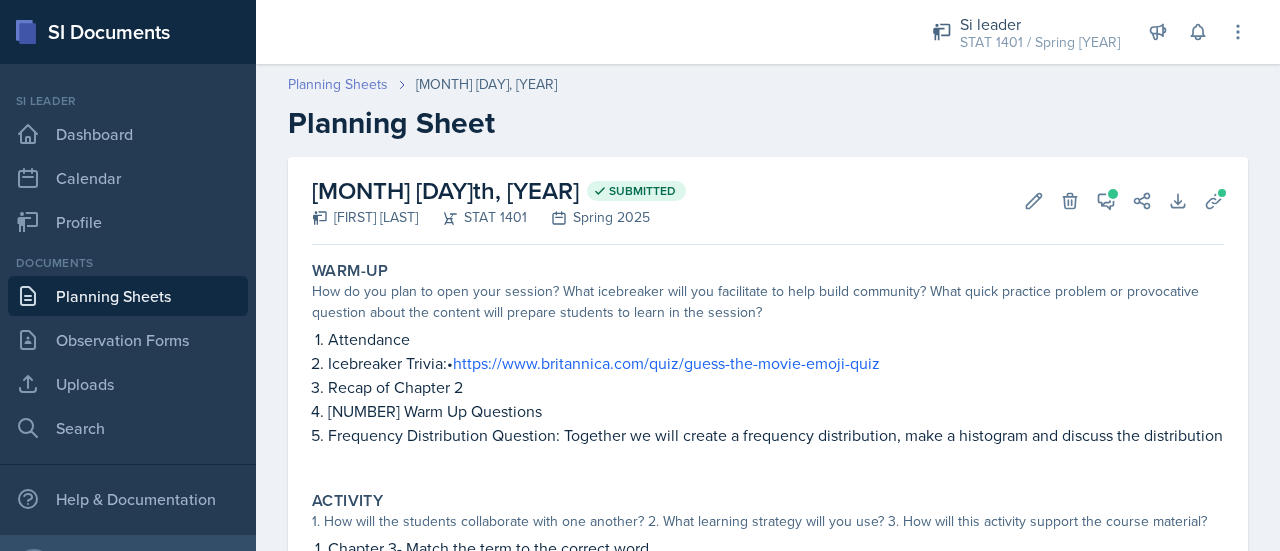 click on "Planning Sheets" at bounding box center [338, 84] 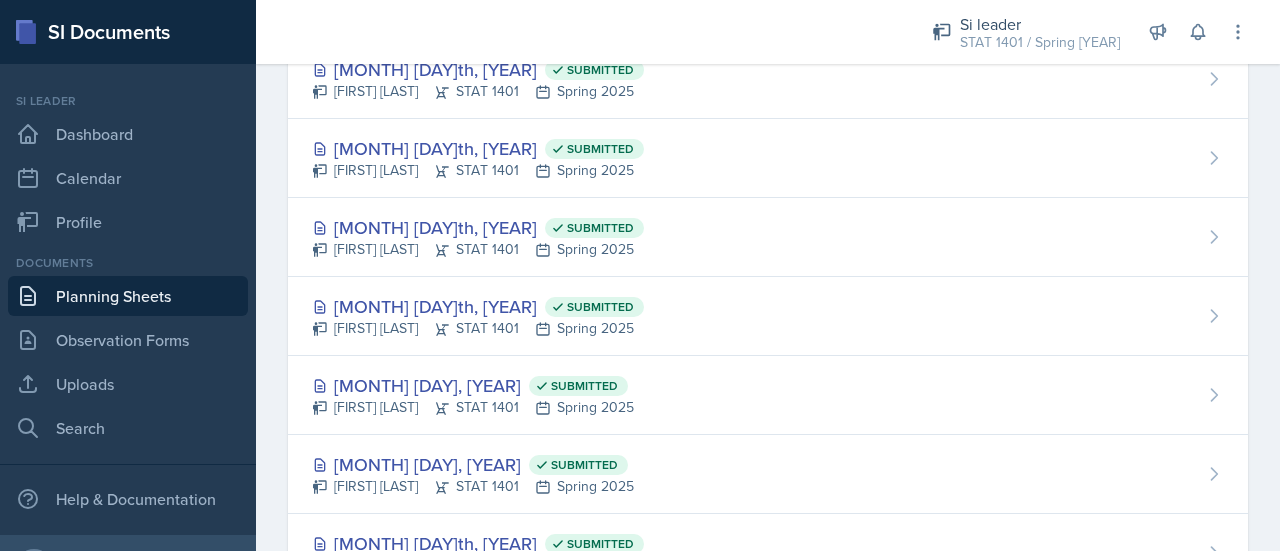 scroll, scrollTop: 1980, scrollLeft: 0, axis: vertical 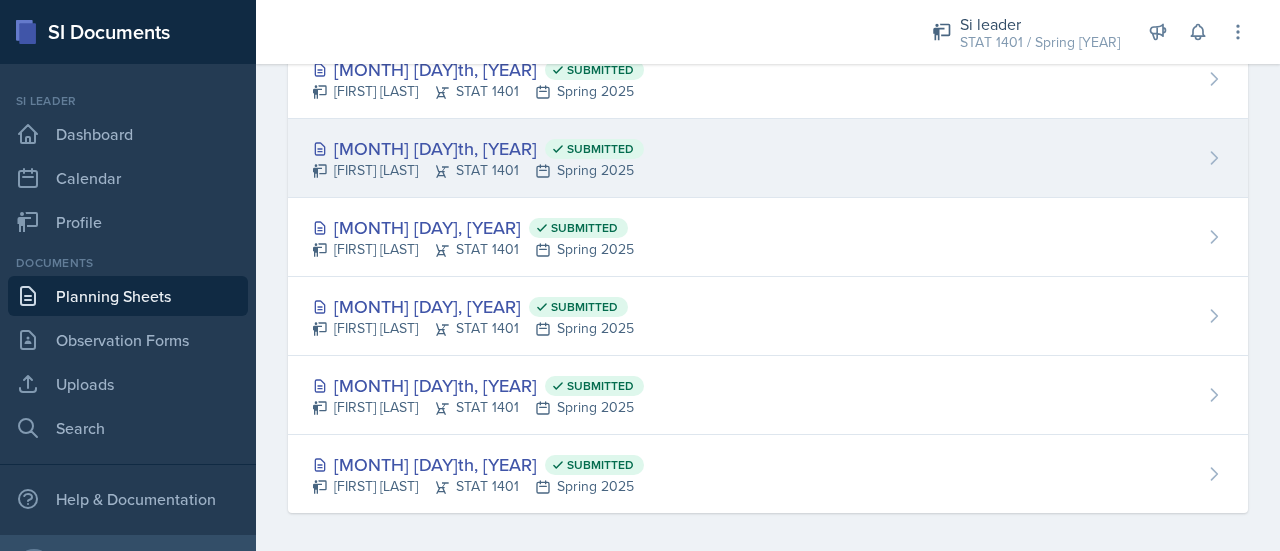 click on "[MONTH] [DAY]th, [YEAR]
Submitted
[PERSON_NAME]
[COURSE_NAME]
[SEMESTER] [YEAR]" at bounding box center [768, 158] 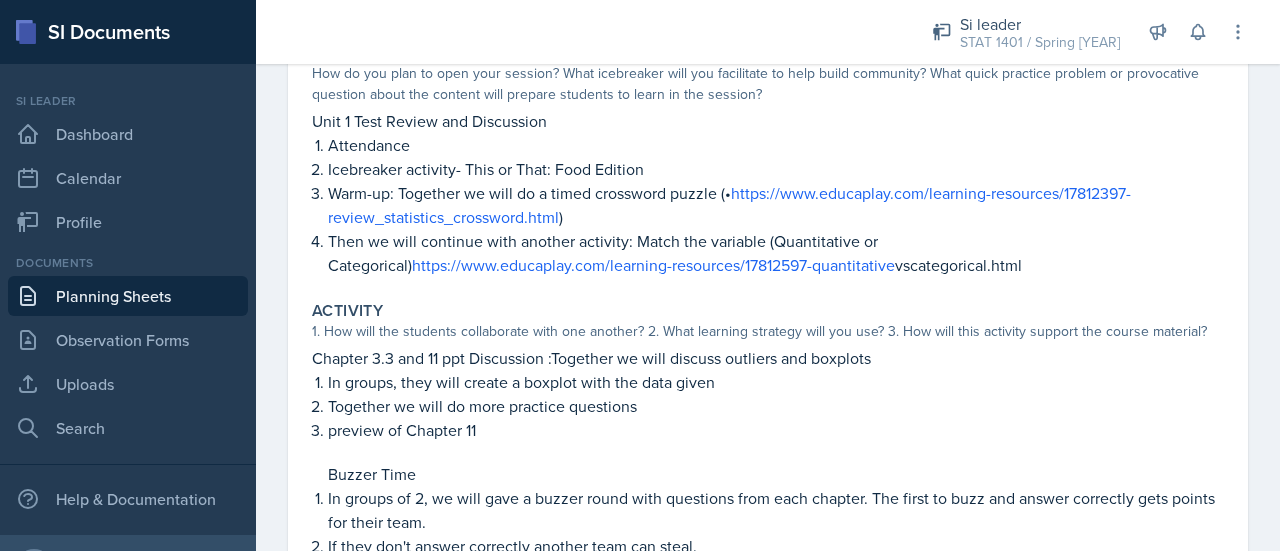 scroll, scrollTop: 0, scrollLeft: 0, axis: both 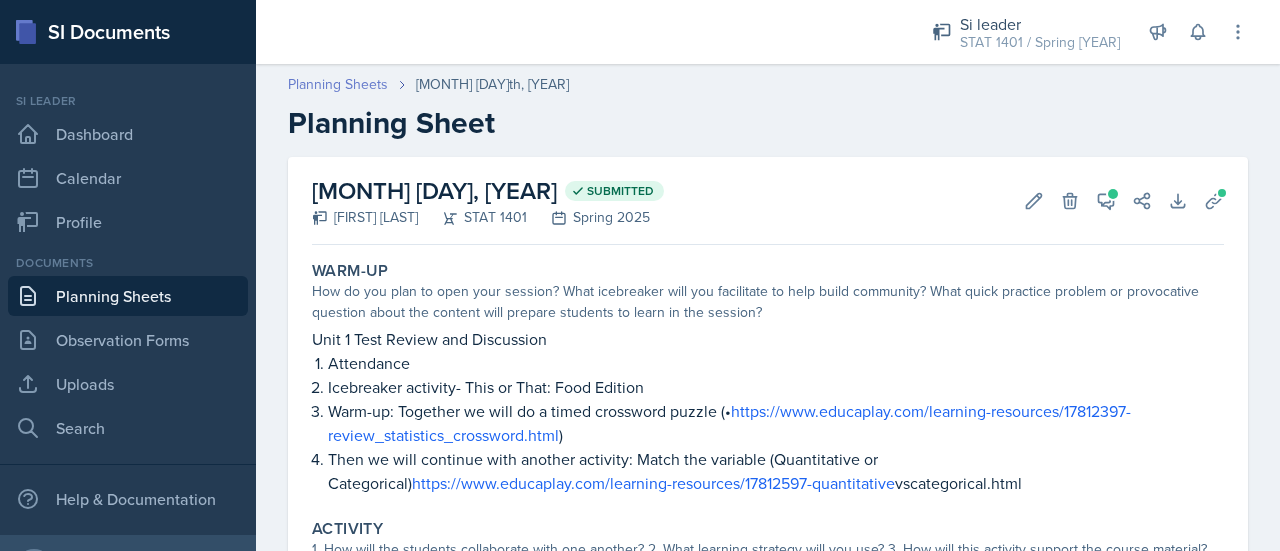 click on "Planning Sheets" at bounding box center (338, 84) 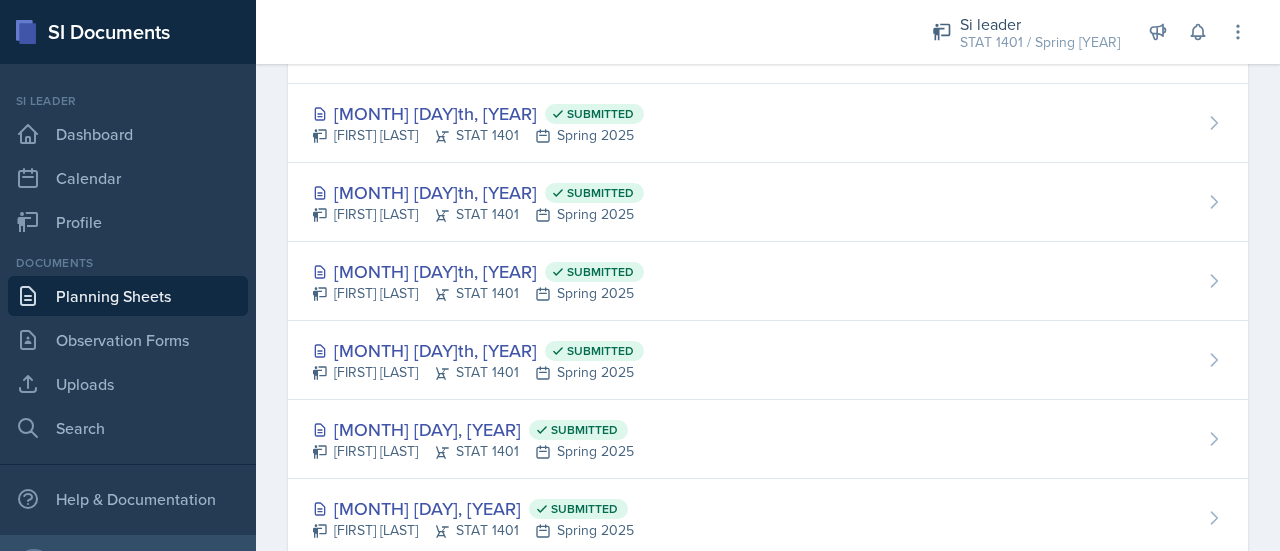 scroll, scrollTop: 1777, scrollLeft: 0, axis: vertical 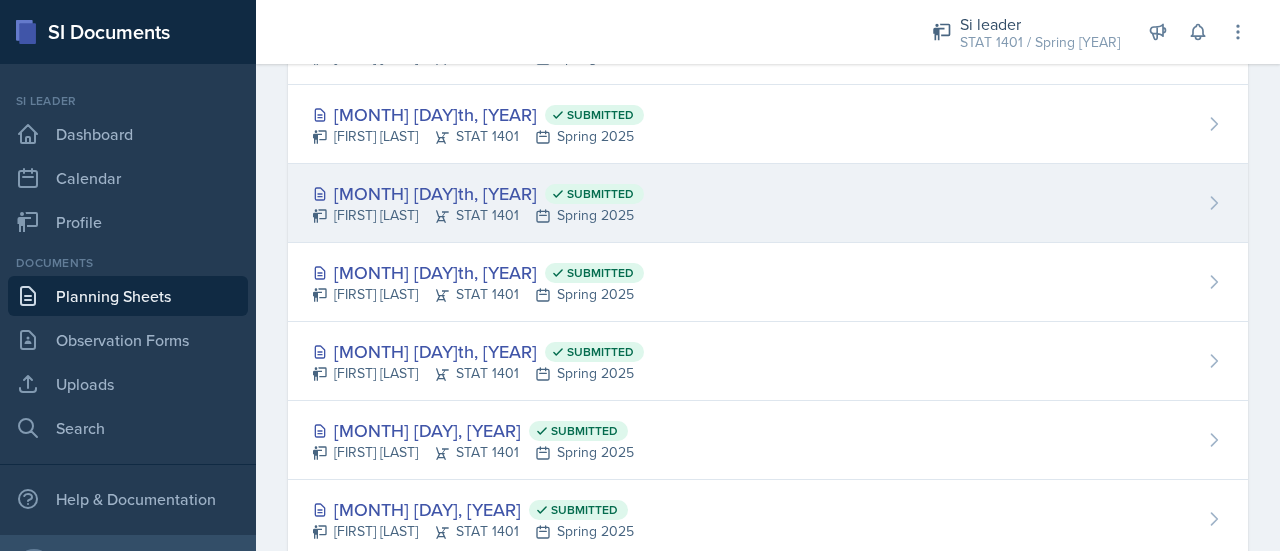 click on "[MONTH] [DAY]th, [YEAR]
Submitted
[PERSON_FIRST]-[PERSON_LAST]
STAT 1401
Spring [YEAR]" at bounding box center (768, 203) 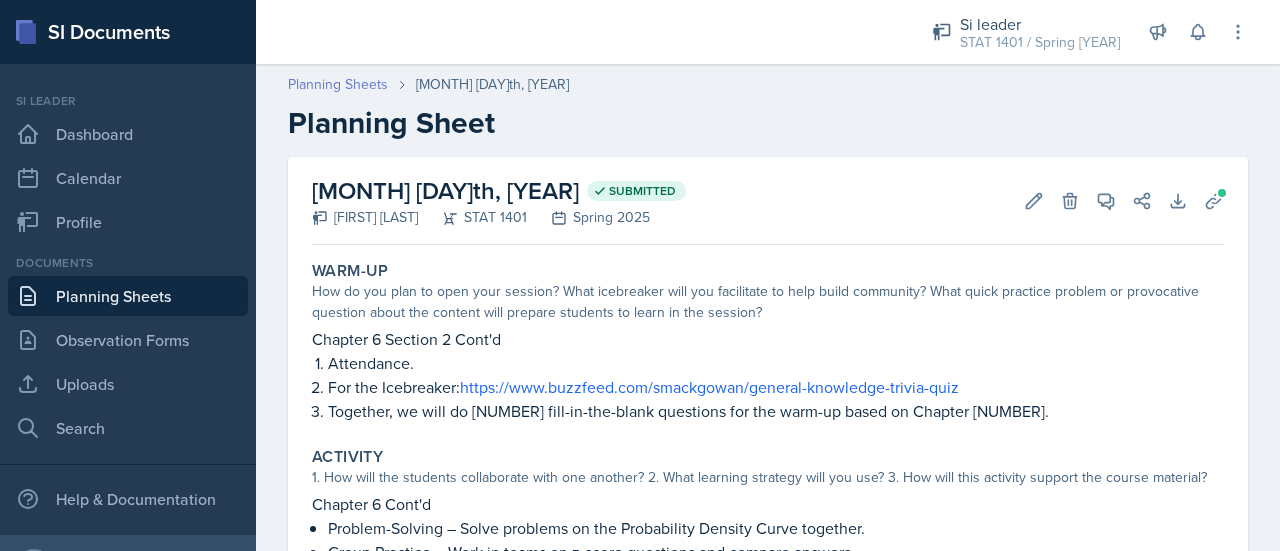 click on "Planning Sheets" at bounding box center [338, 84] 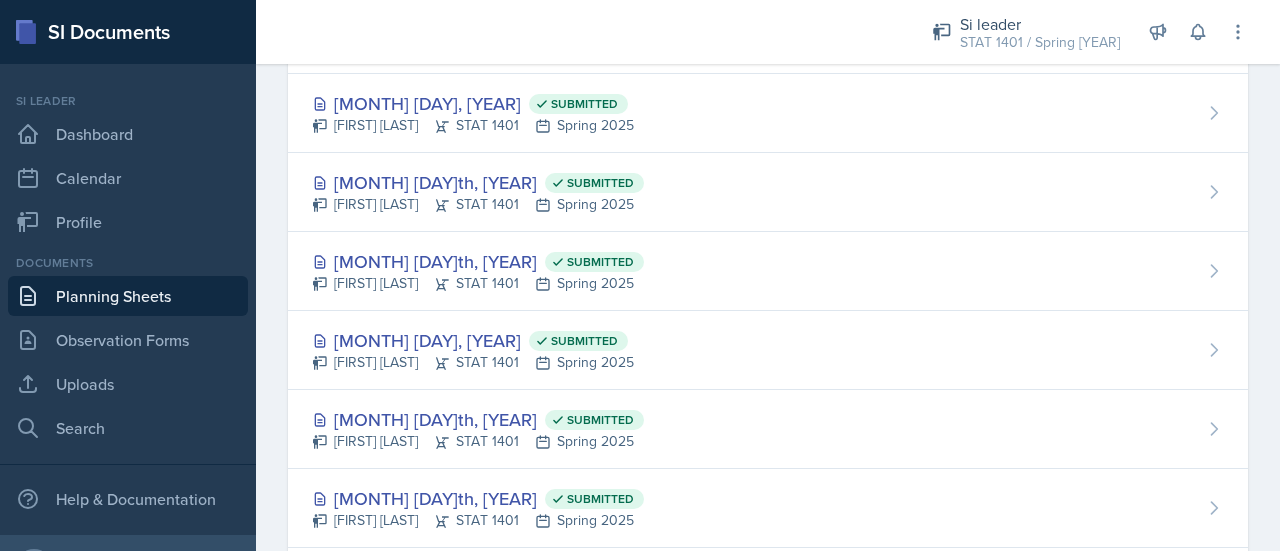 scroll, scrollTop: 916, scrollLeft: 0, axis: vertical 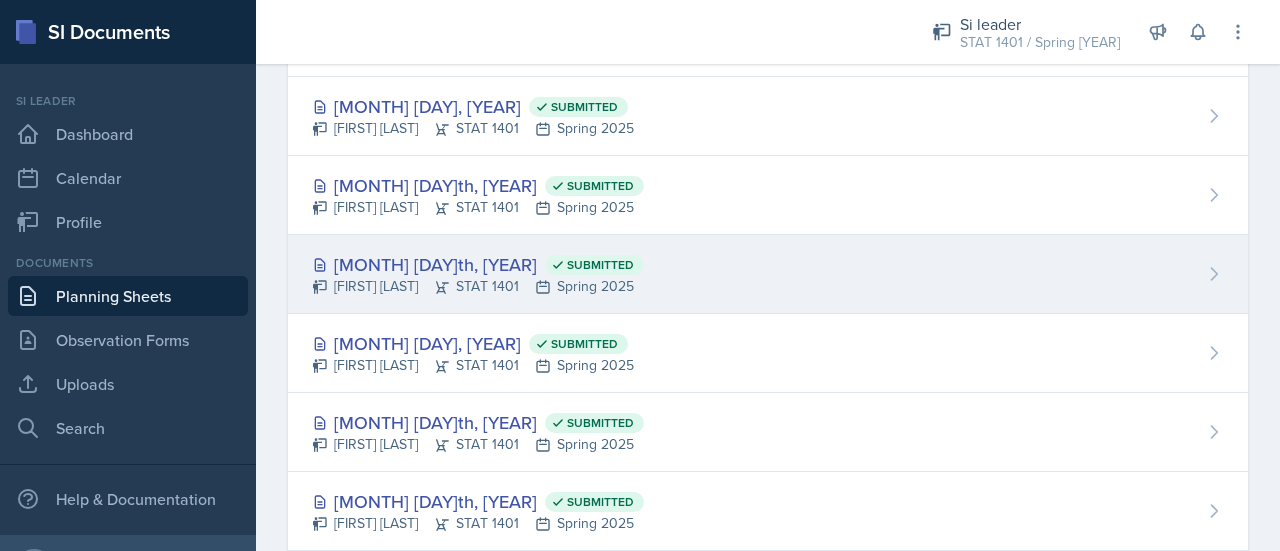 click on "[MONTH] [DAY]th, [YEAR]
Submitted
[PERSON_NAME]
[COURSE_NAME]
[SEMESTER] [YEAR]" at bounding box center [768, 274] 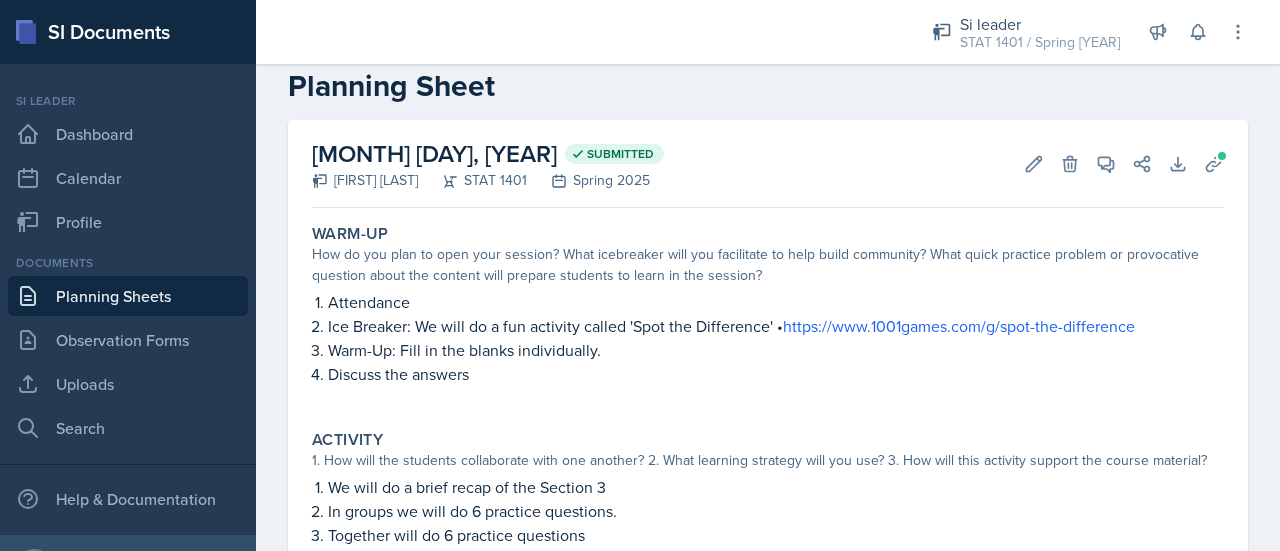 scroll, scrollTop: 0, scrollLeft: 0, axis: both 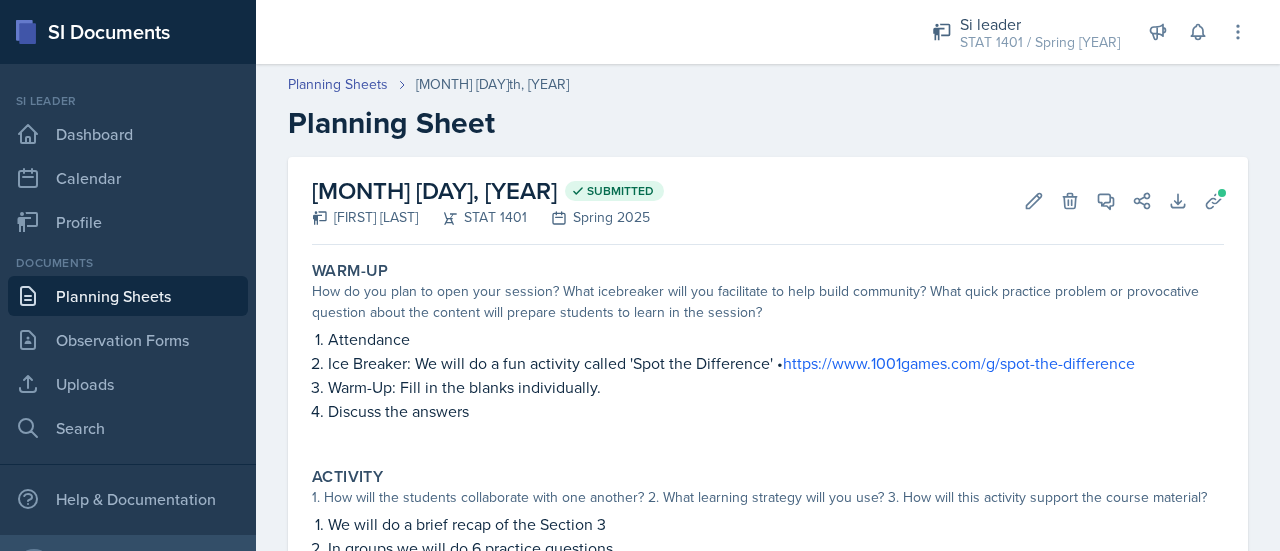 click on "Planning Sheets" at bounding box center [338, 84] 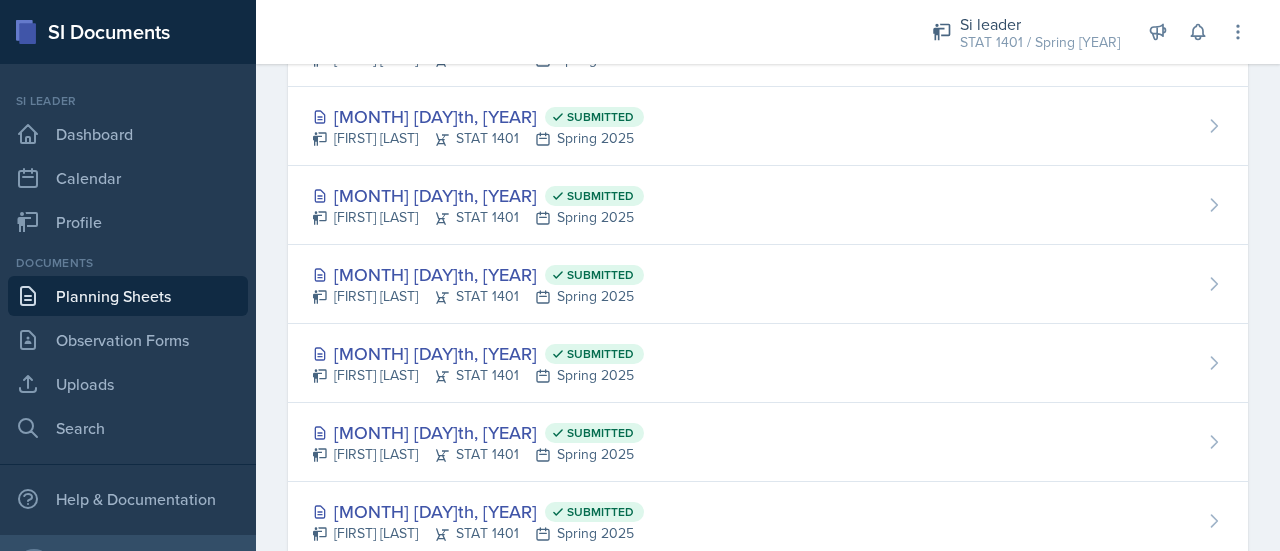 scroll, scrollTop: 1980, scrollLeft: 0, axis: vertical 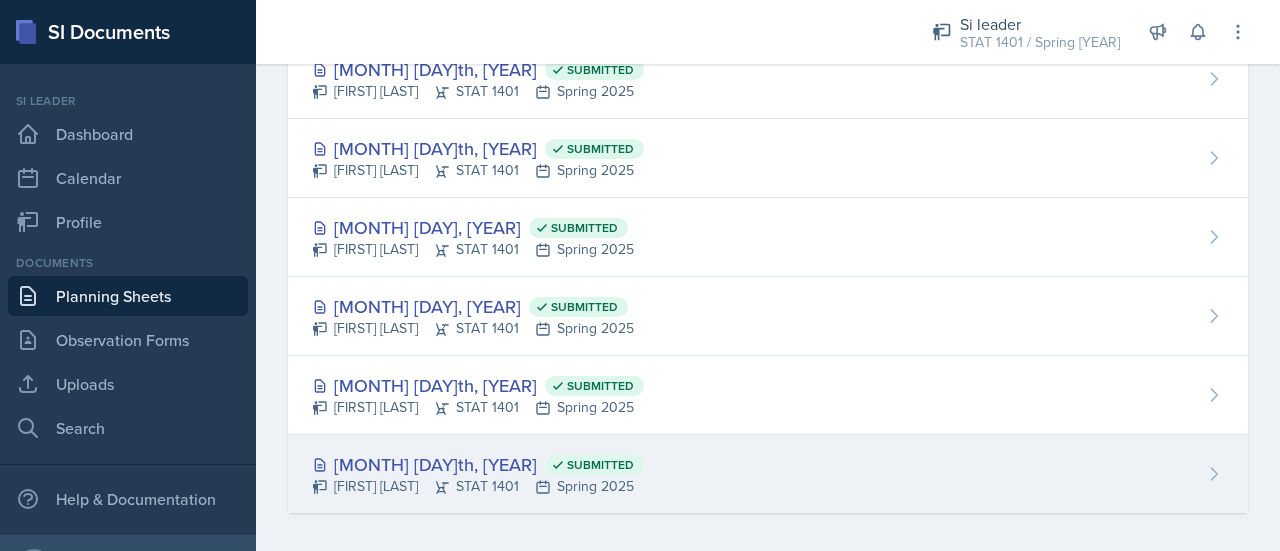 click on "[MONTH] [DAY]th, [YEAR]
Submitted
[PERSON_FIRST]-[PERSON_LAST]
STAT 1401
Spring [YEAR]" at bounding box center (768, 474) 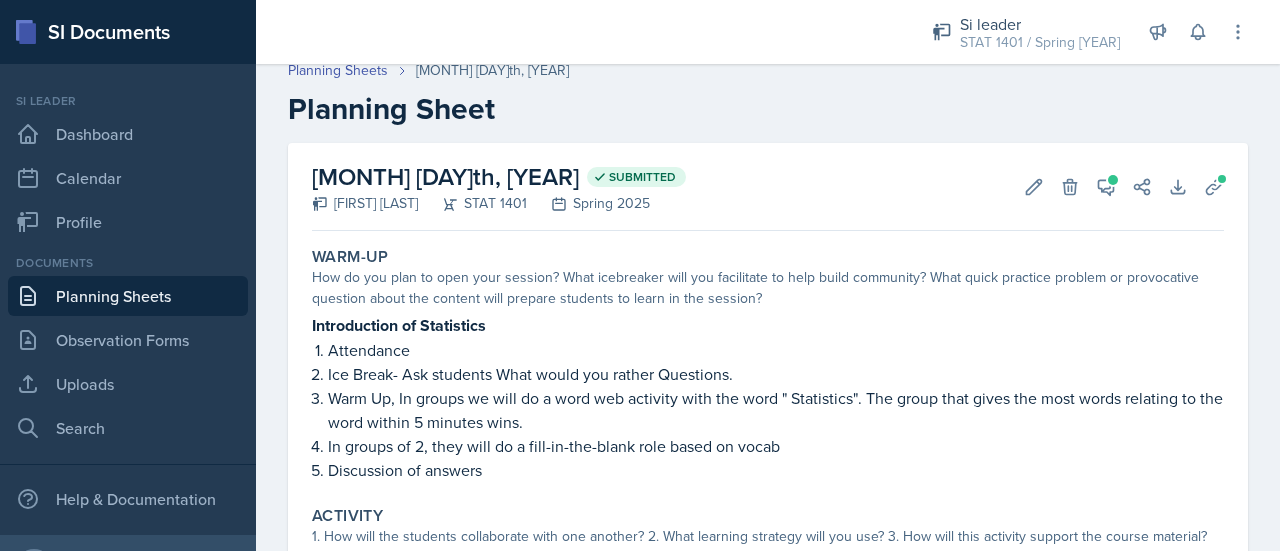 scroll, scrollTop: 0, scrollLeft: 0, axis: both 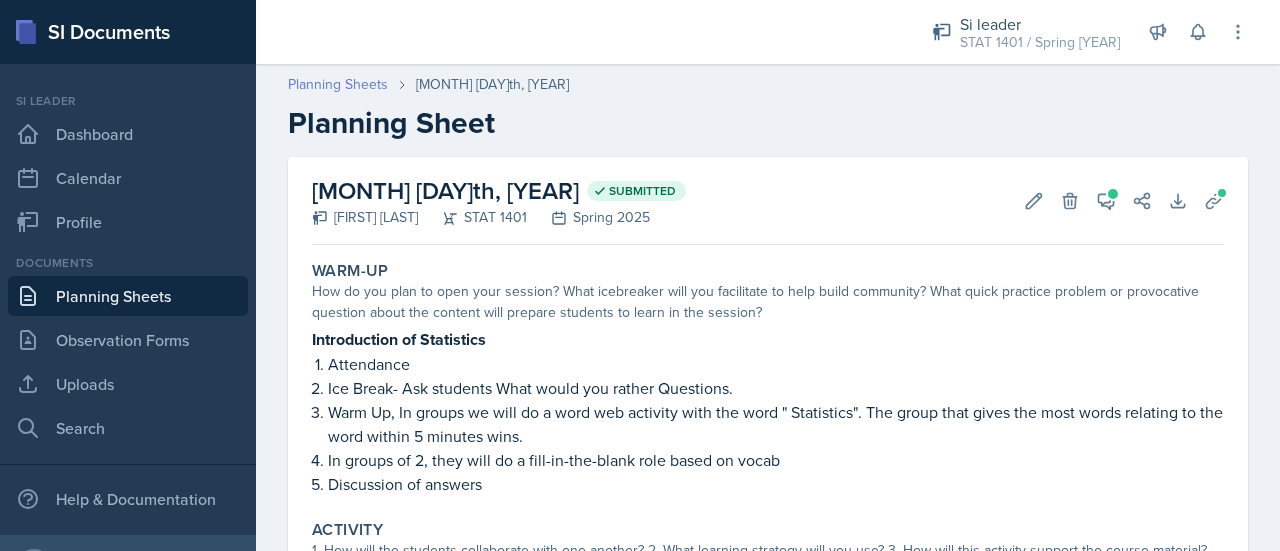 click on "Planning Sheets" at bounding box center [338, 84] 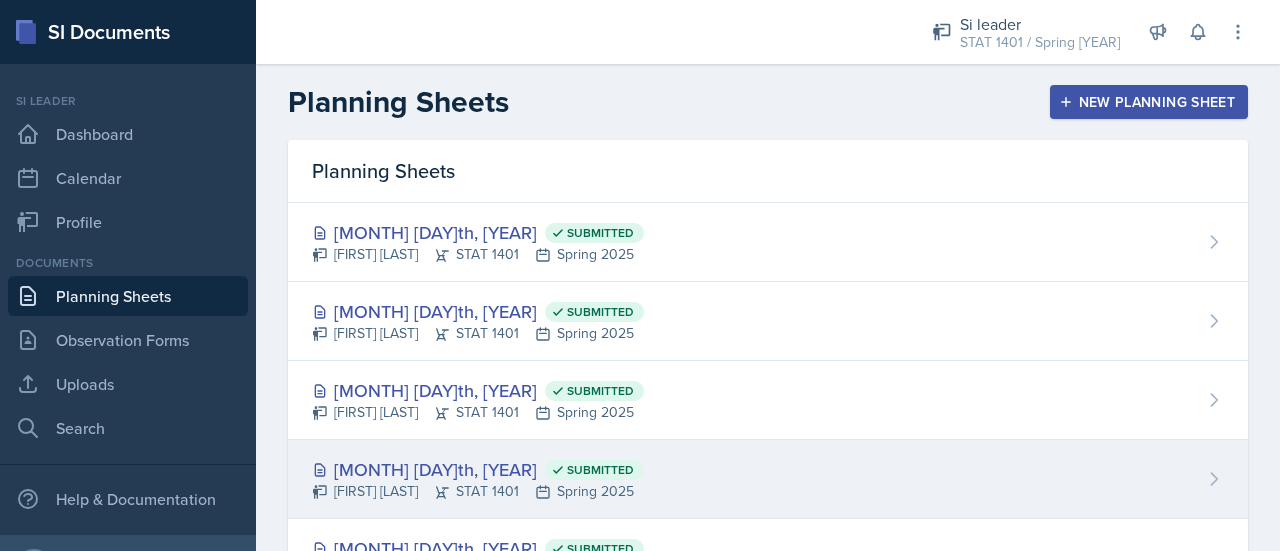 click on "[MONTH] [DAY], [YEAR]
Submitted
[FIRST] [LAST]
[COURSE] [NUMBER]
[SEMESTER] [YEAR]" at bounding box center (768, 479) 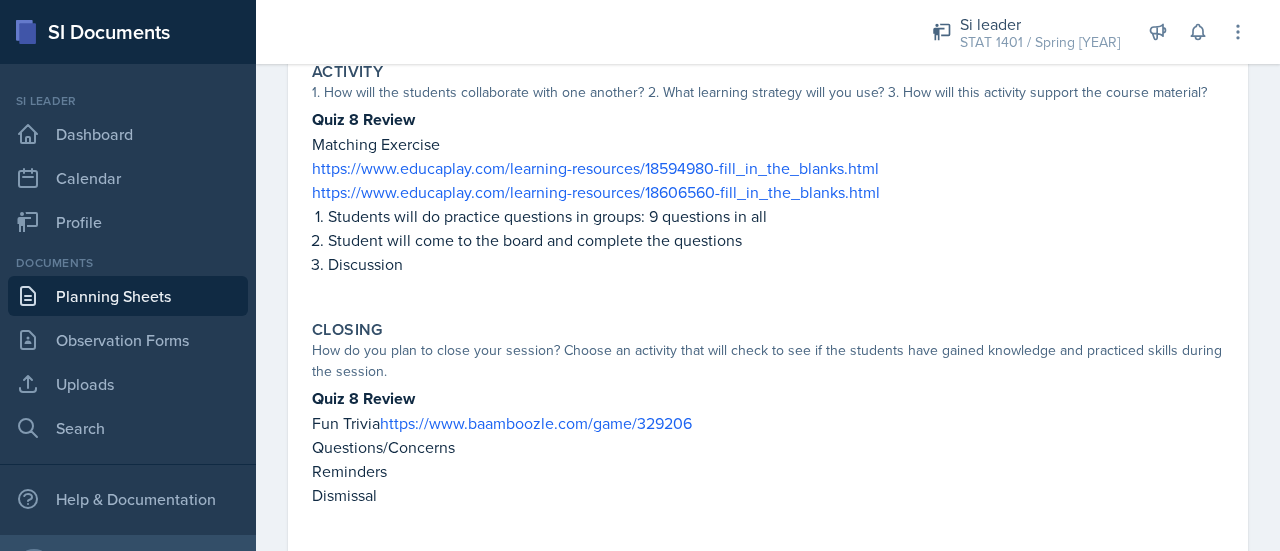 scroll, scrollTop: 0, scrollLeft: 0, axis: both 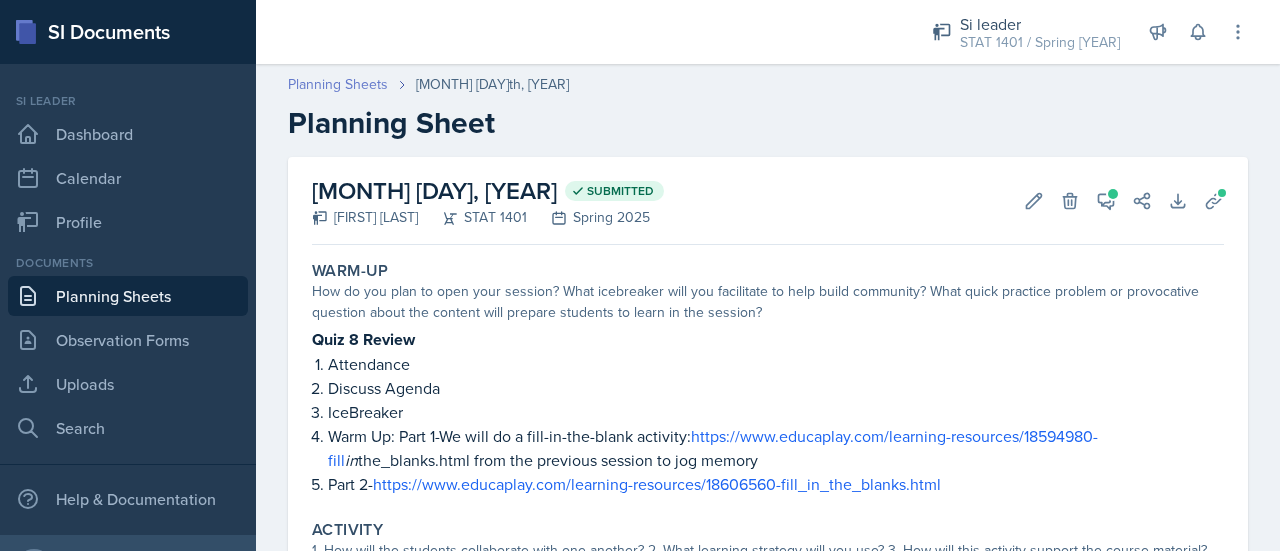click on "Planning Sheets" at bounding box center [338, 84] 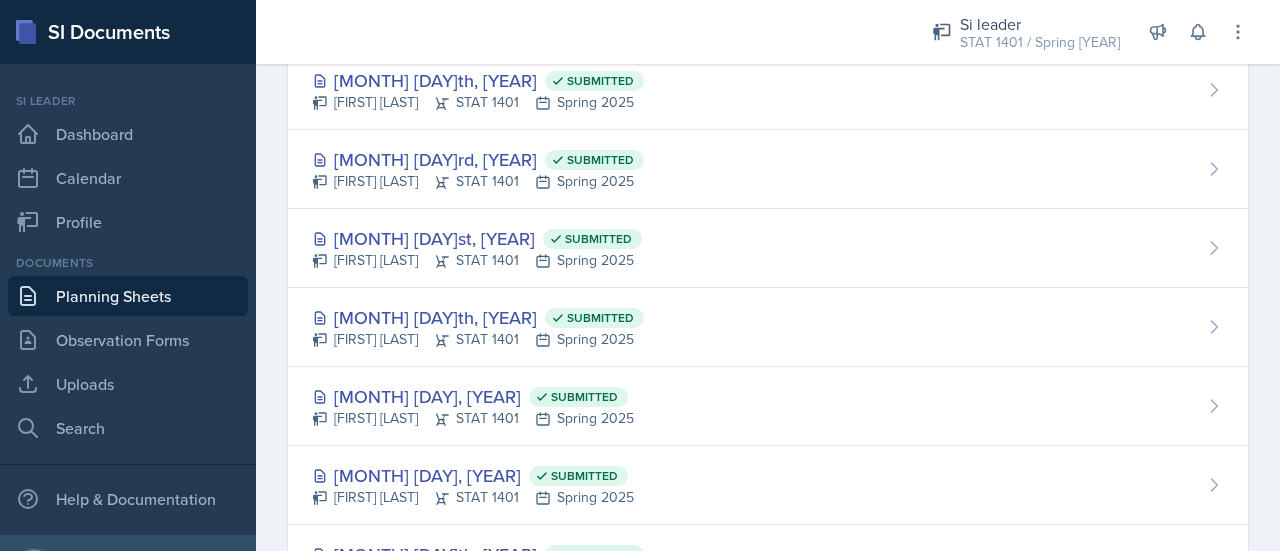 scroll, scrollTop: 543, scrollLeft: 0, axis: vertical 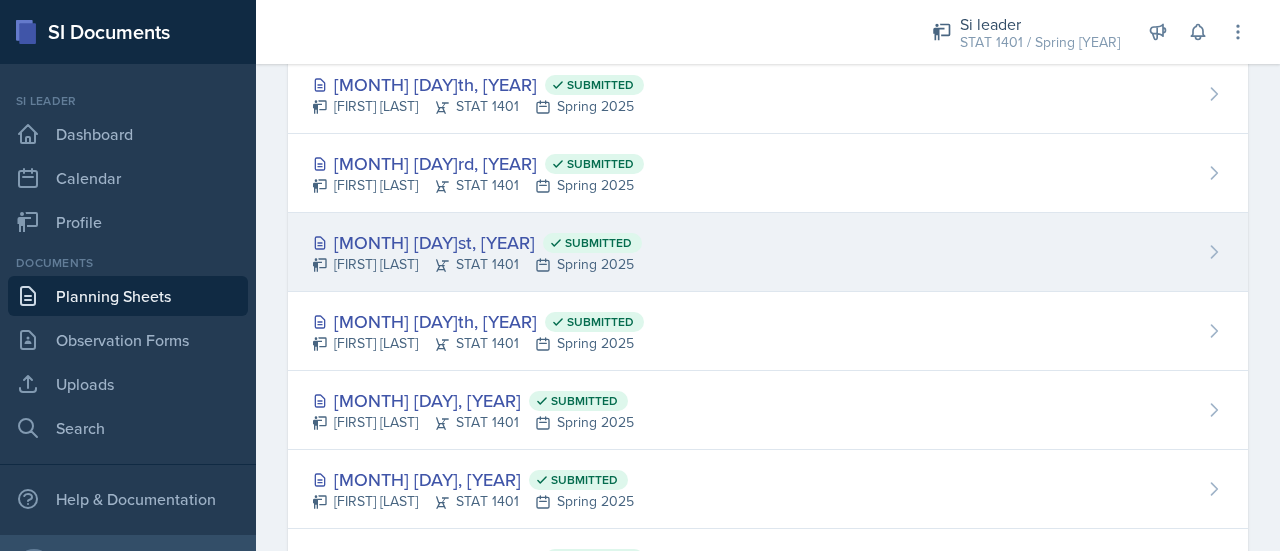 click on "[MONTH] [DAY], [YEAR]
Submitted
[FIRST] [LAST]
[COURSE] [NUMBER]
[SEMESTER] [YEAR]" at bounding box center [768, 252] 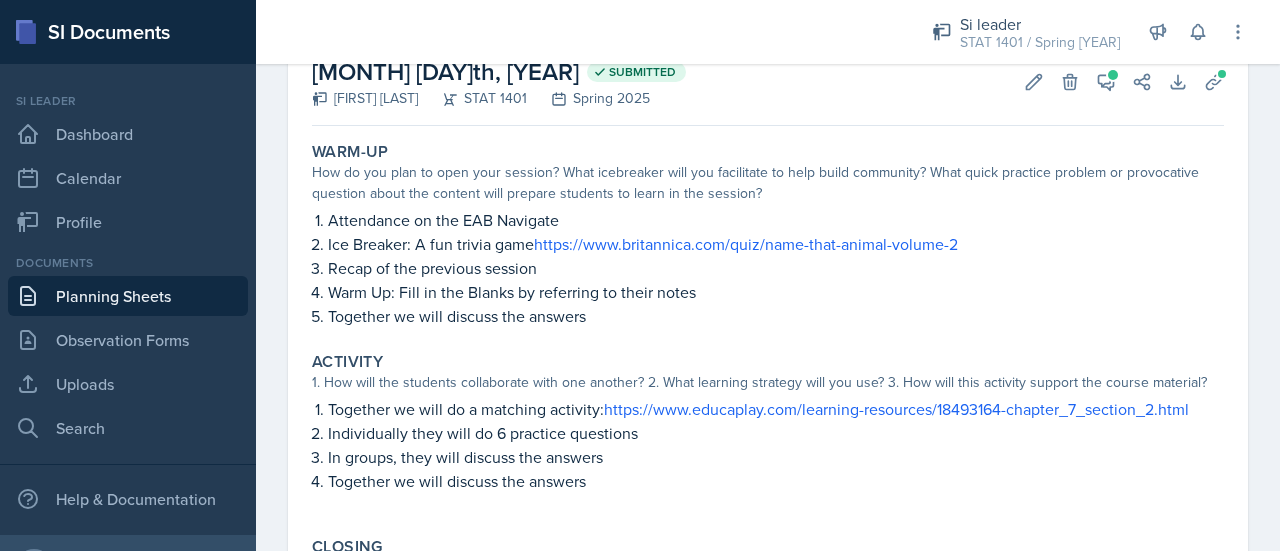 scroll, scrollTop: 0, scrollLeft: 0, axis: both 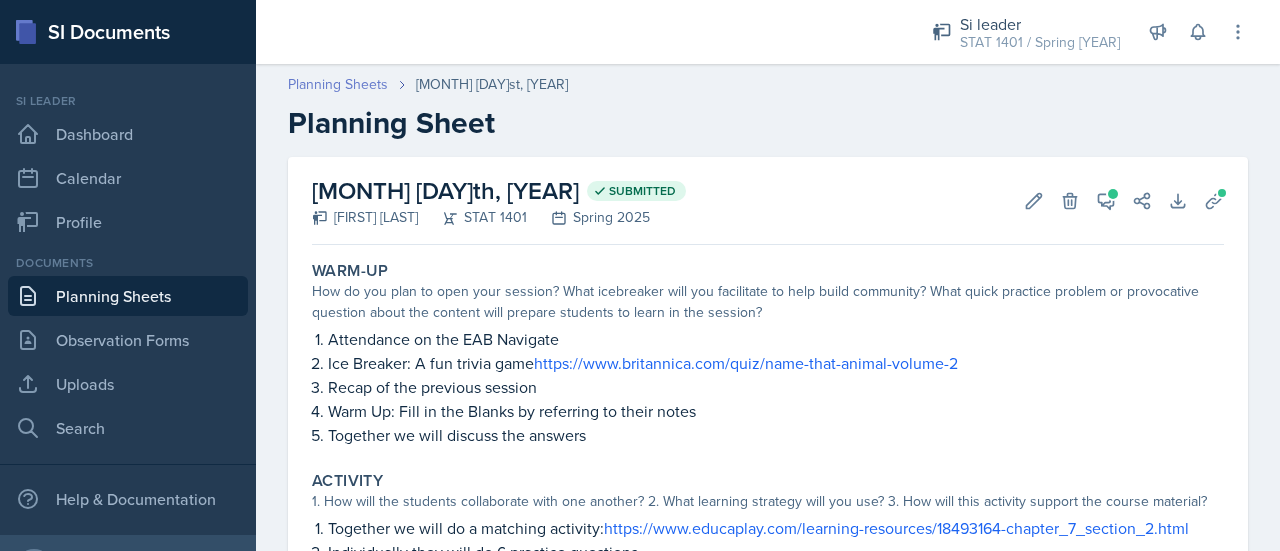 click on "Planning Sheets" at bounding box center (338, 84) 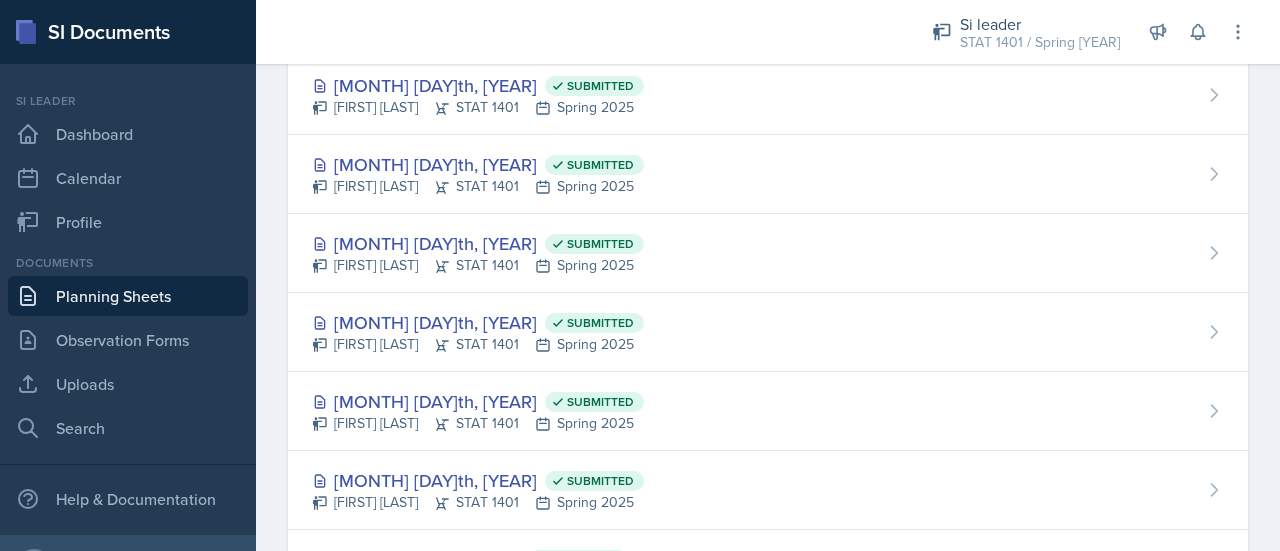 scroll, scrollTop: 1645, scrollLeft: 0, axis: vertical 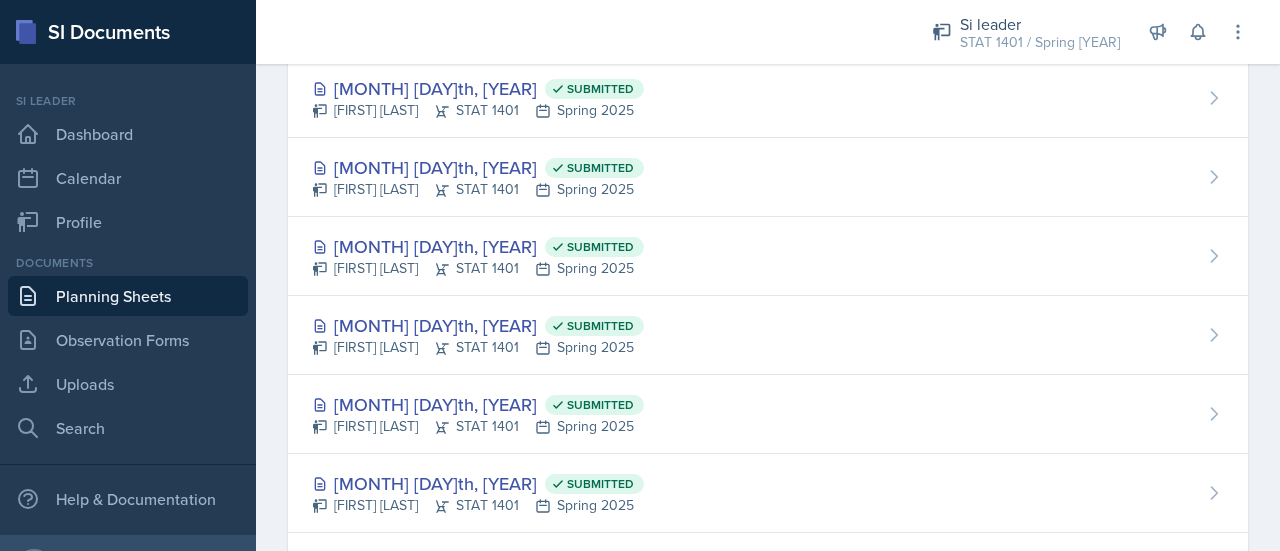 click on "[MONTH] [DAY]th, [YEAR]
Submitted
[PERSON_FIRST]-[PERSON_LAST]
STAT 1401
Spring [YEAR]" at bounding box center (768, 177) 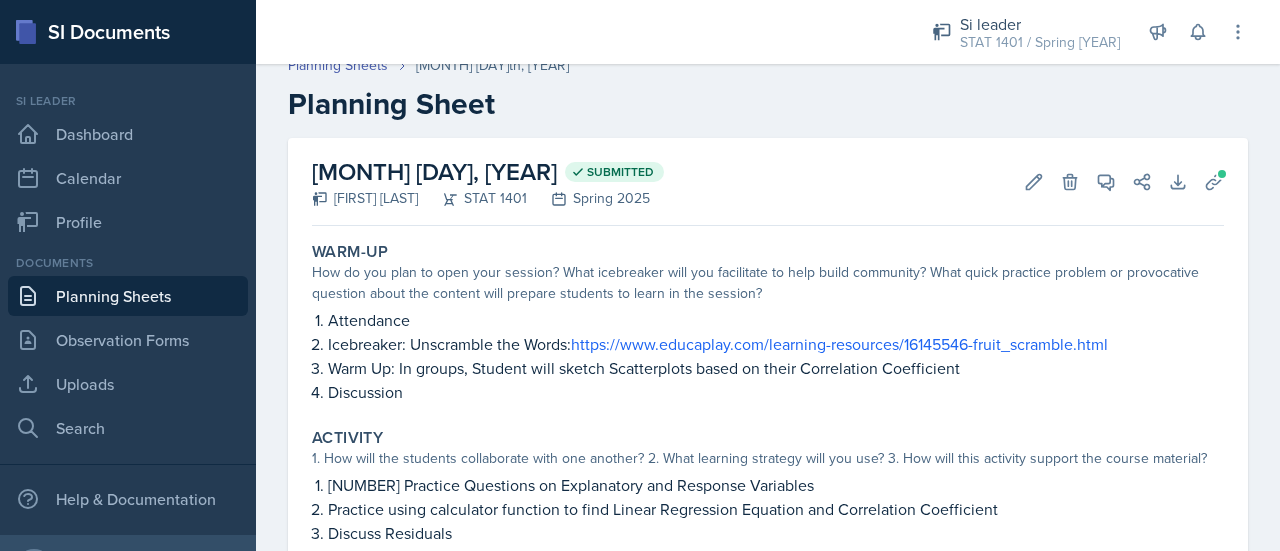 scroll, scrollTop: 0, scrollLeft: 0, axis: both 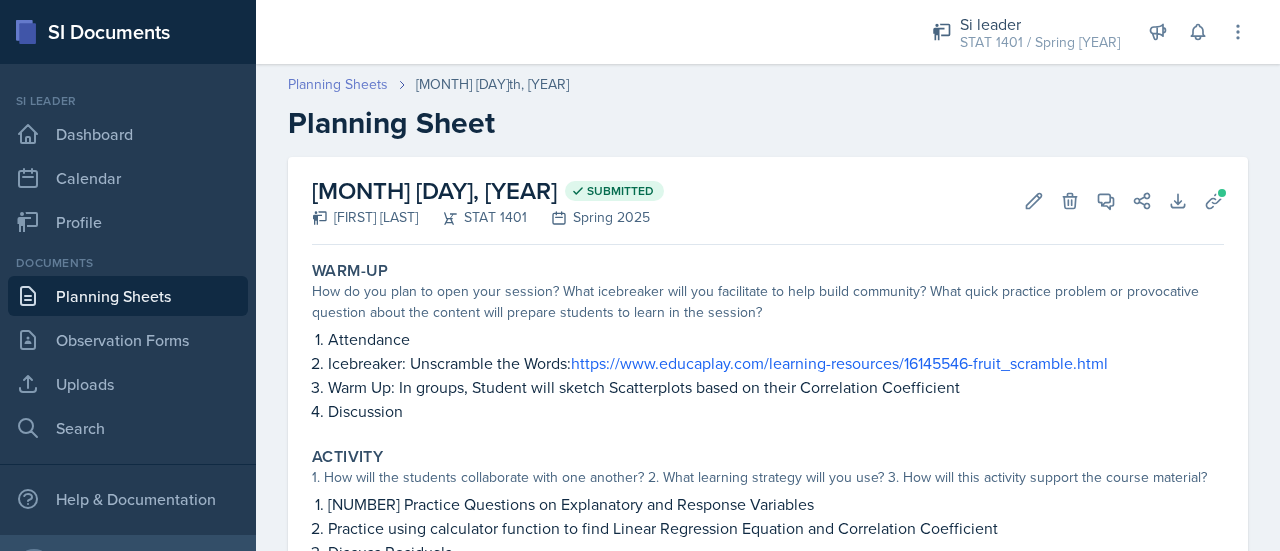 click on "Planning Sheets" at bounding box center [338, 84] 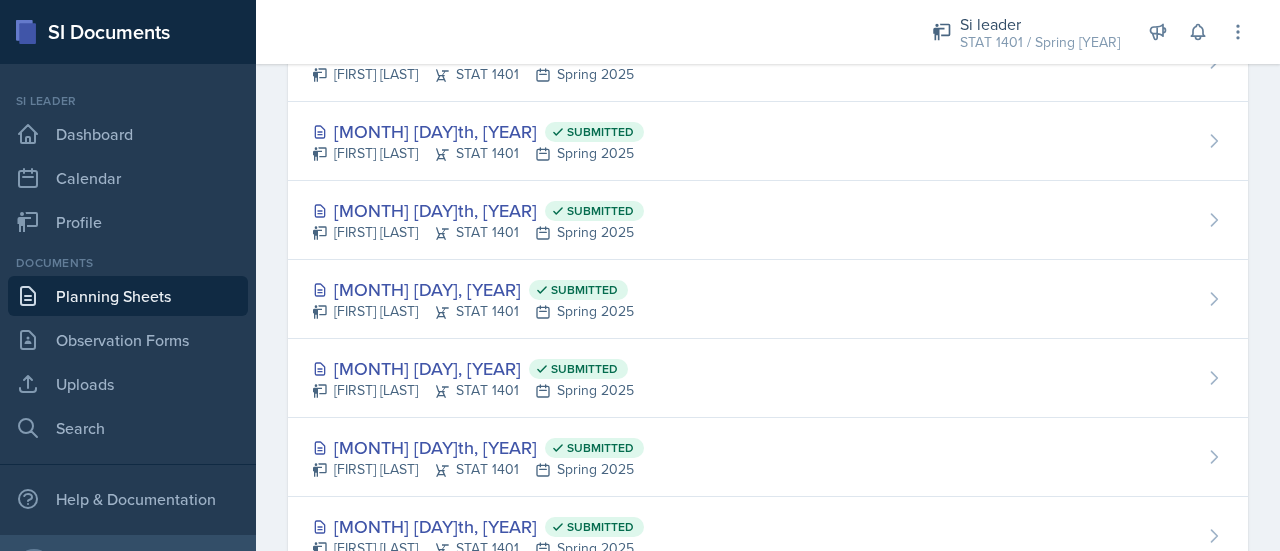 scroll, scrollTop: 1980, scrollLeft: 0, axis: vertical 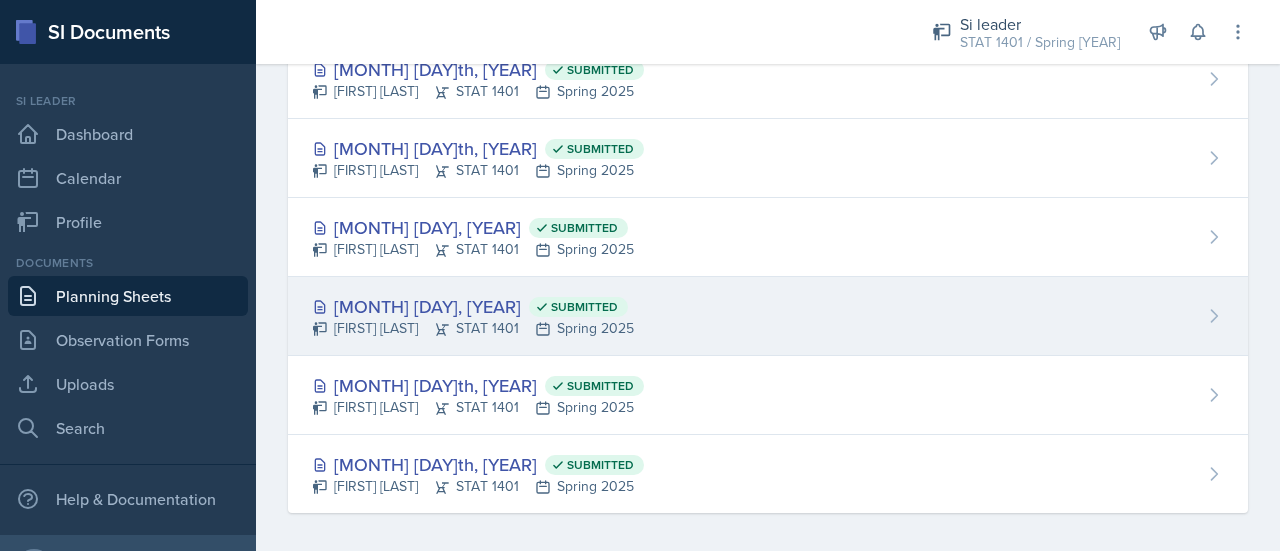 click on "[MONTH] [DAY]st, [YEAR]
Submitted
[PERSON_FIRST]-[PERSON_LAST]
STAT 1401
Spring [YEAR]" at bounding box center [768, 316] 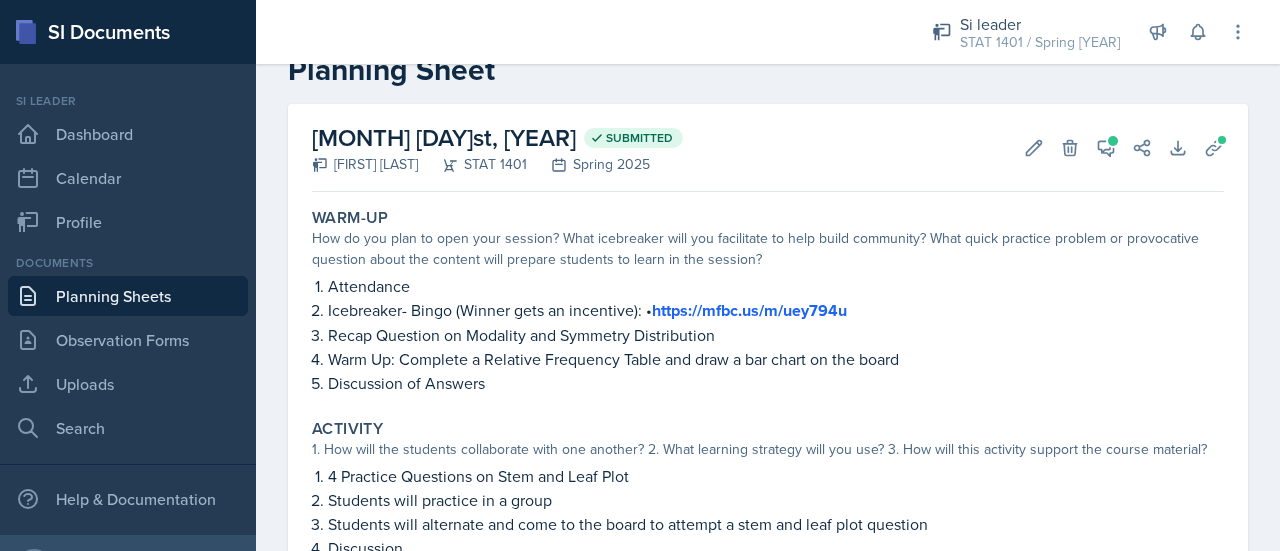 scroll, scrollTop: 54, scrollLeft: 0, axis: vertical 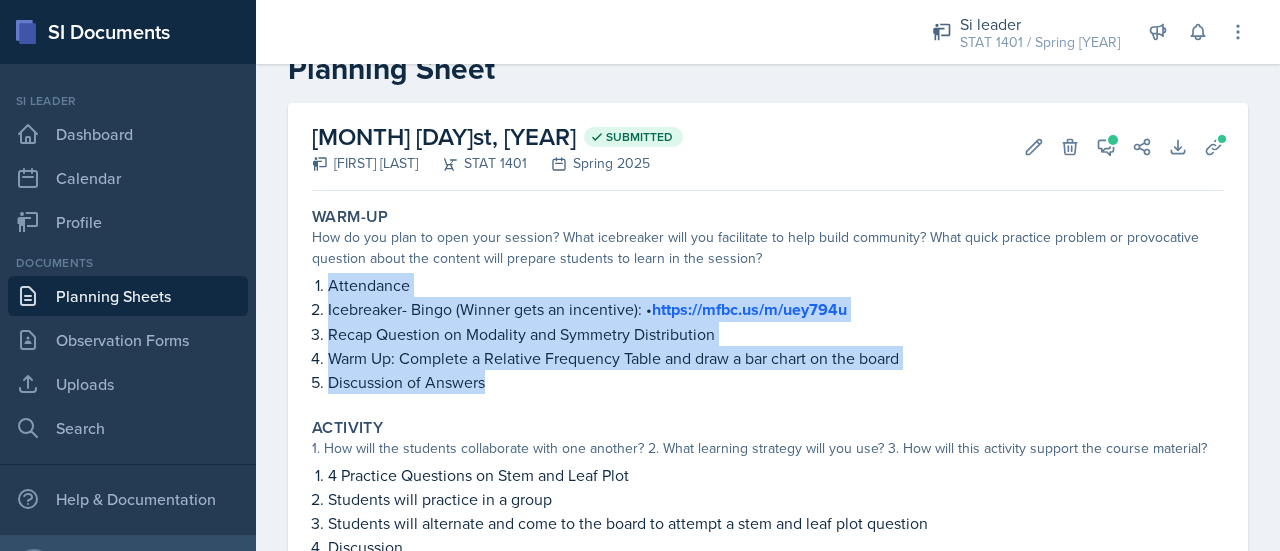 drag, startPoint x: 324, startPoint y: 282, endPoint x: 495, endPoint y: 391, distance: 202.7856 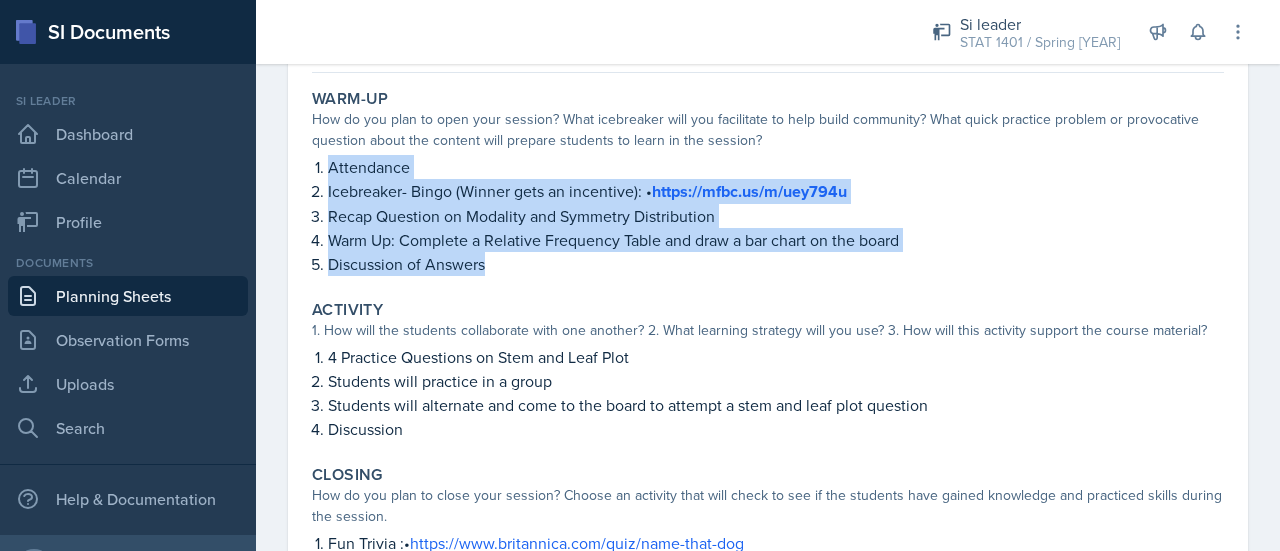 scroll, scrollTop: 207, scrollLeft: 0, axis: vertical 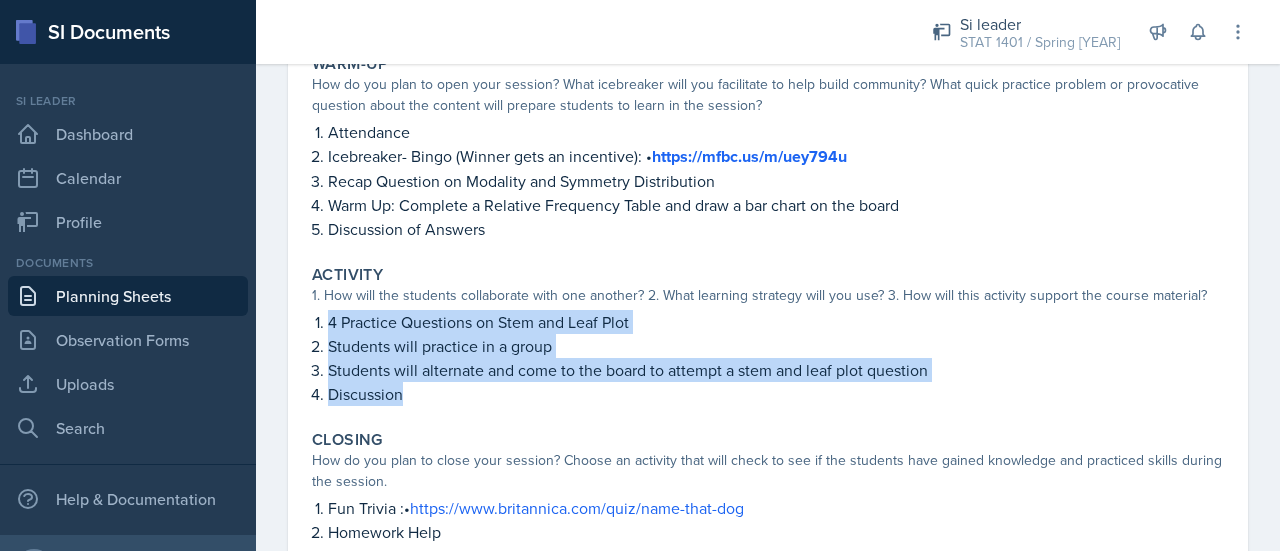 drag, startPoint x: 304, startPoint y: 312, endPoint x: 420, endPoint y: 401, distance: 146.20876 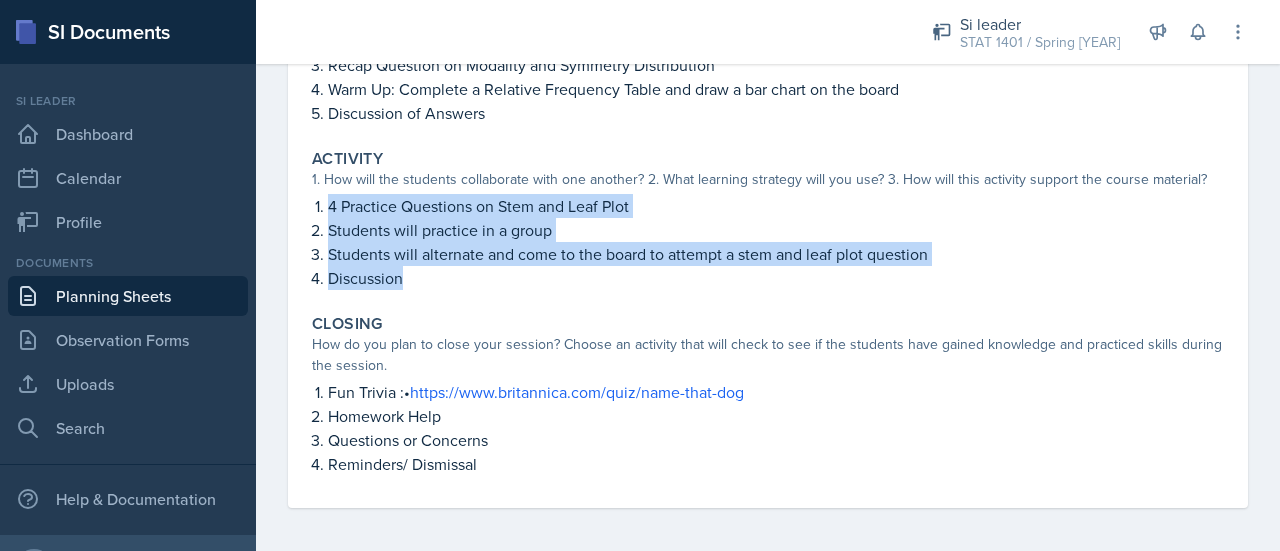 scroll, scrollTop: 327, scrollLeft: 0, axis: vertical 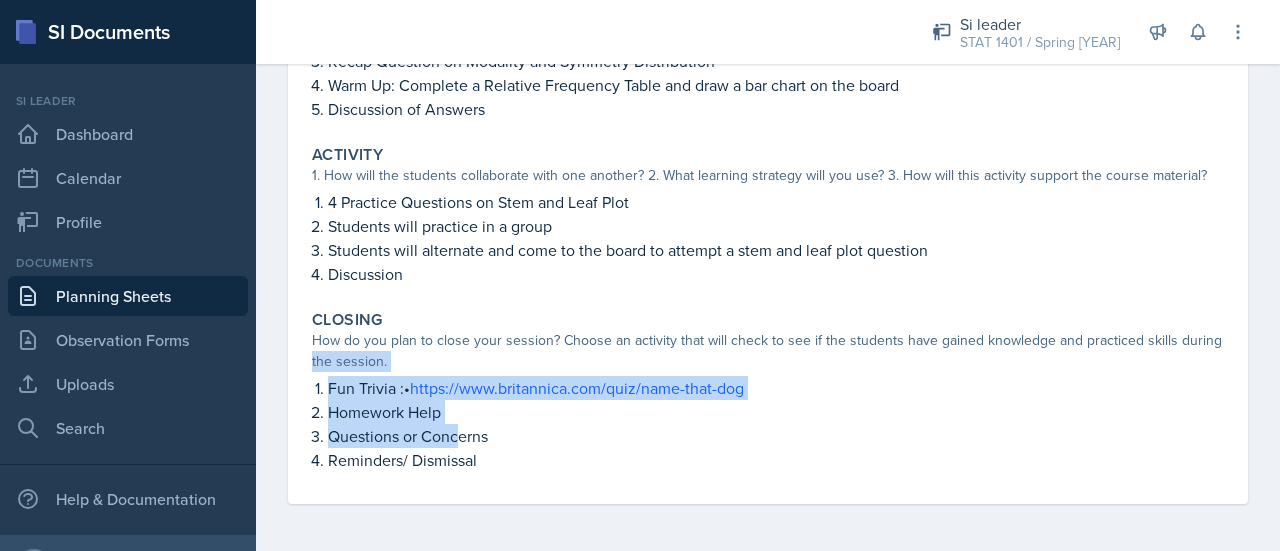 drag, startPoint x: 298, startPoint y: 369, endPoint x: 456, endPoint y: 446, distance: 175.76405 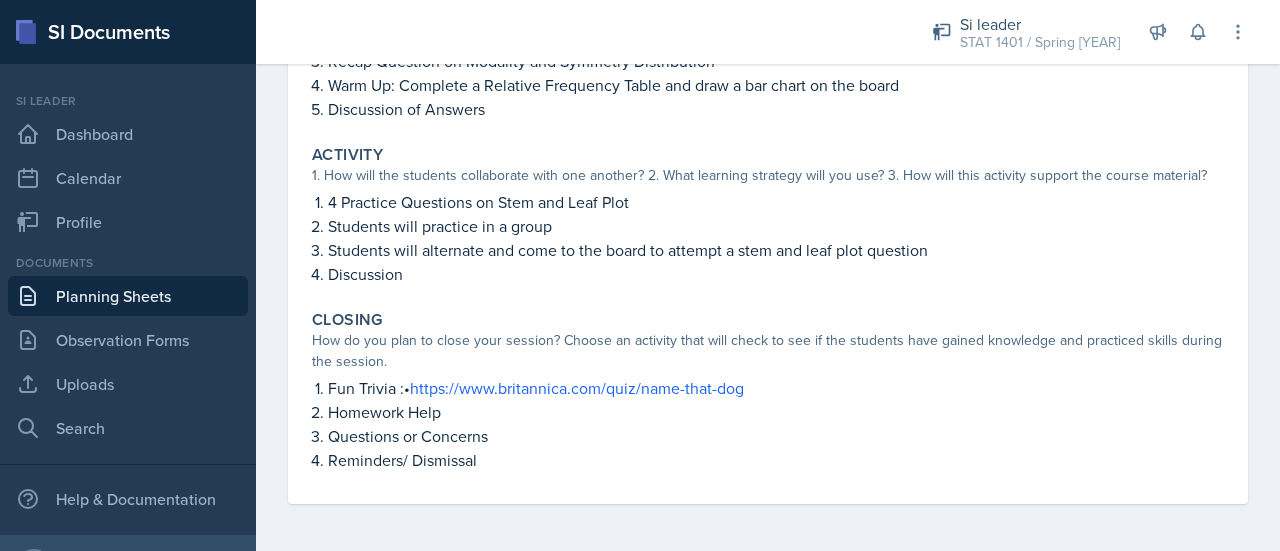 click on "Reminders/ Dismissal" at bounding box center (776, 460) 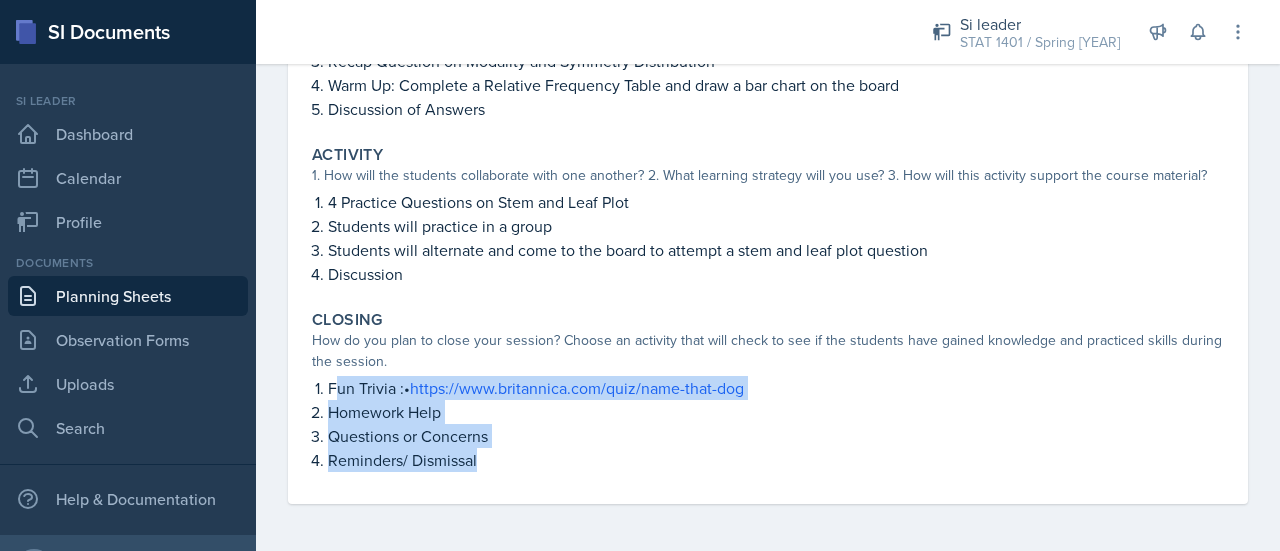 drag, startPoint x: 493, startPoint y: 461, endPoint x: 306, endPoint y: 391, distance: 199.67223 